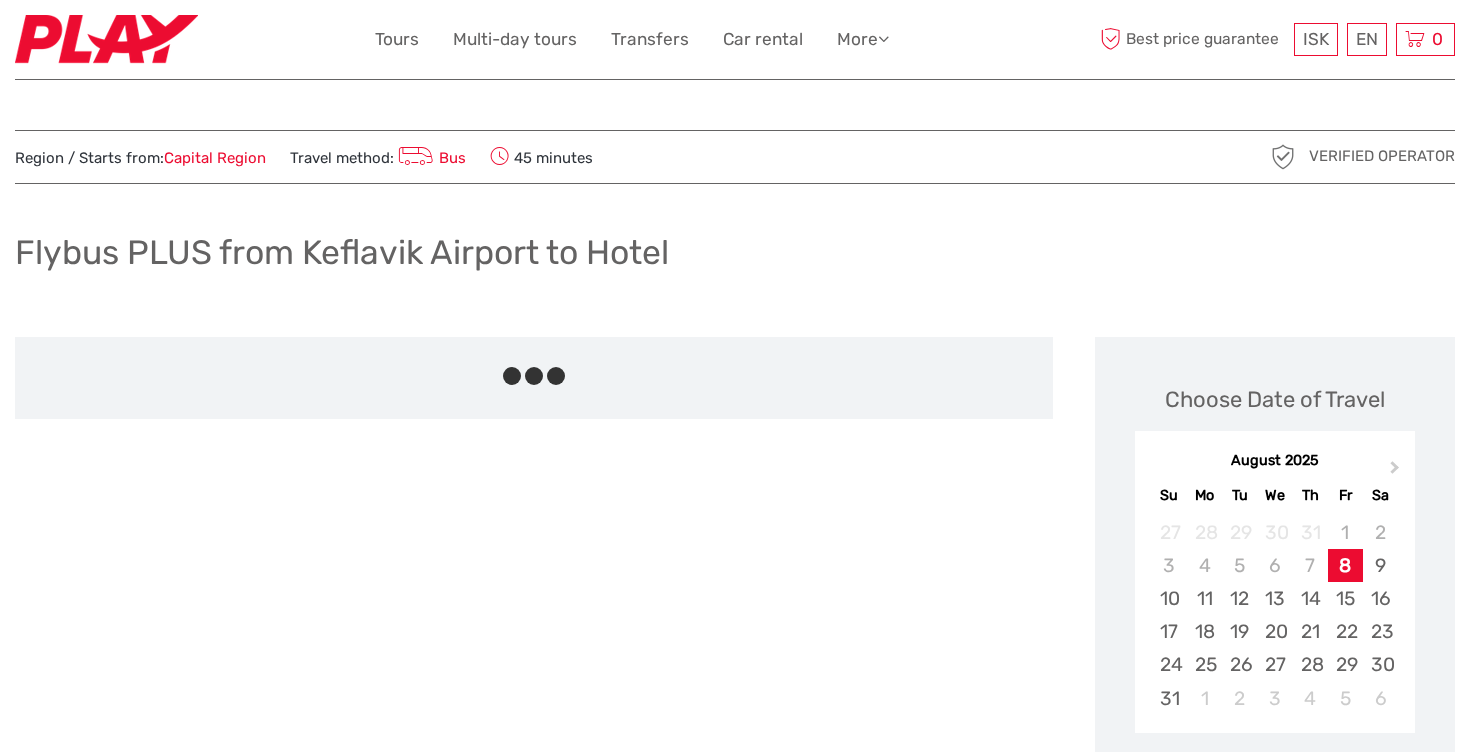 scroll, scrollTop: 0, scrollLeft: 0, axis: both 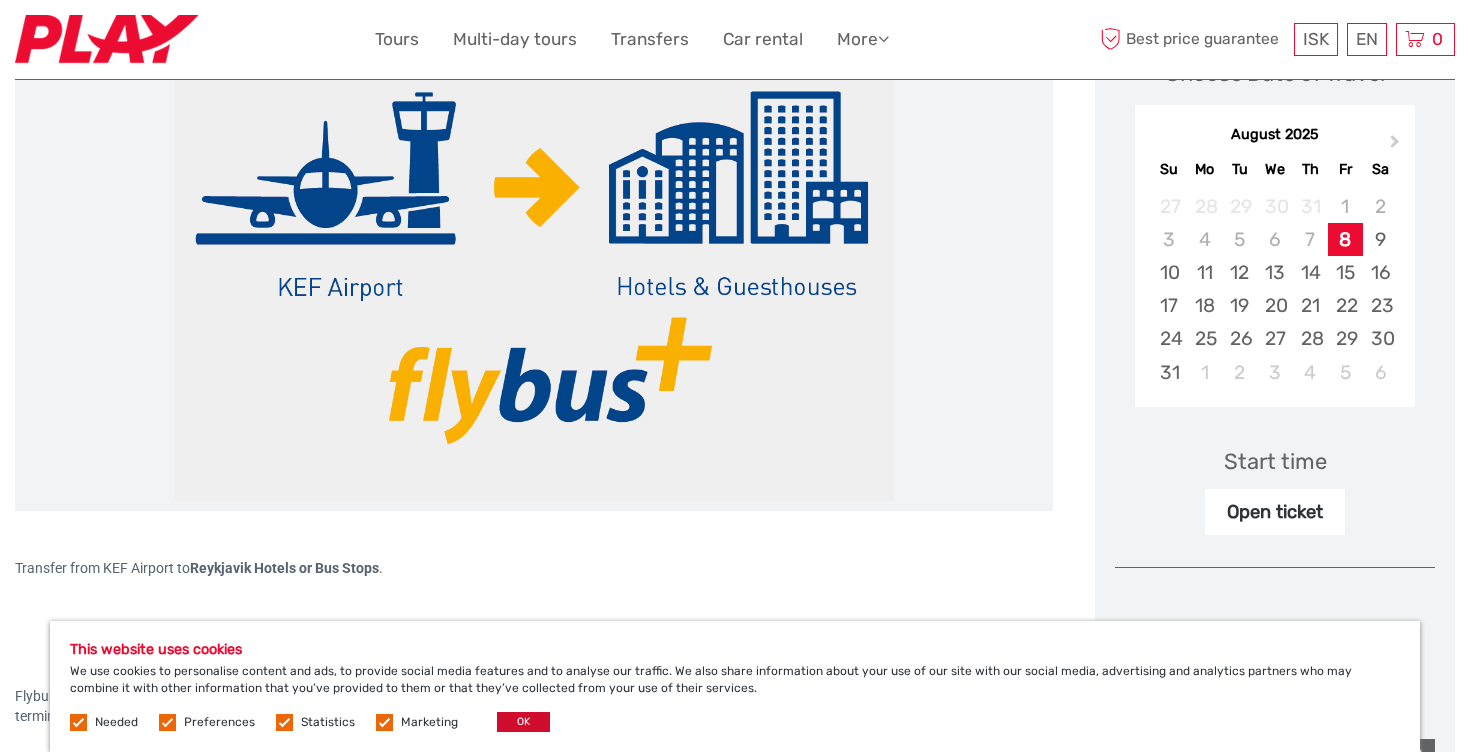 click on "OK" at bounding box center (523, 722) 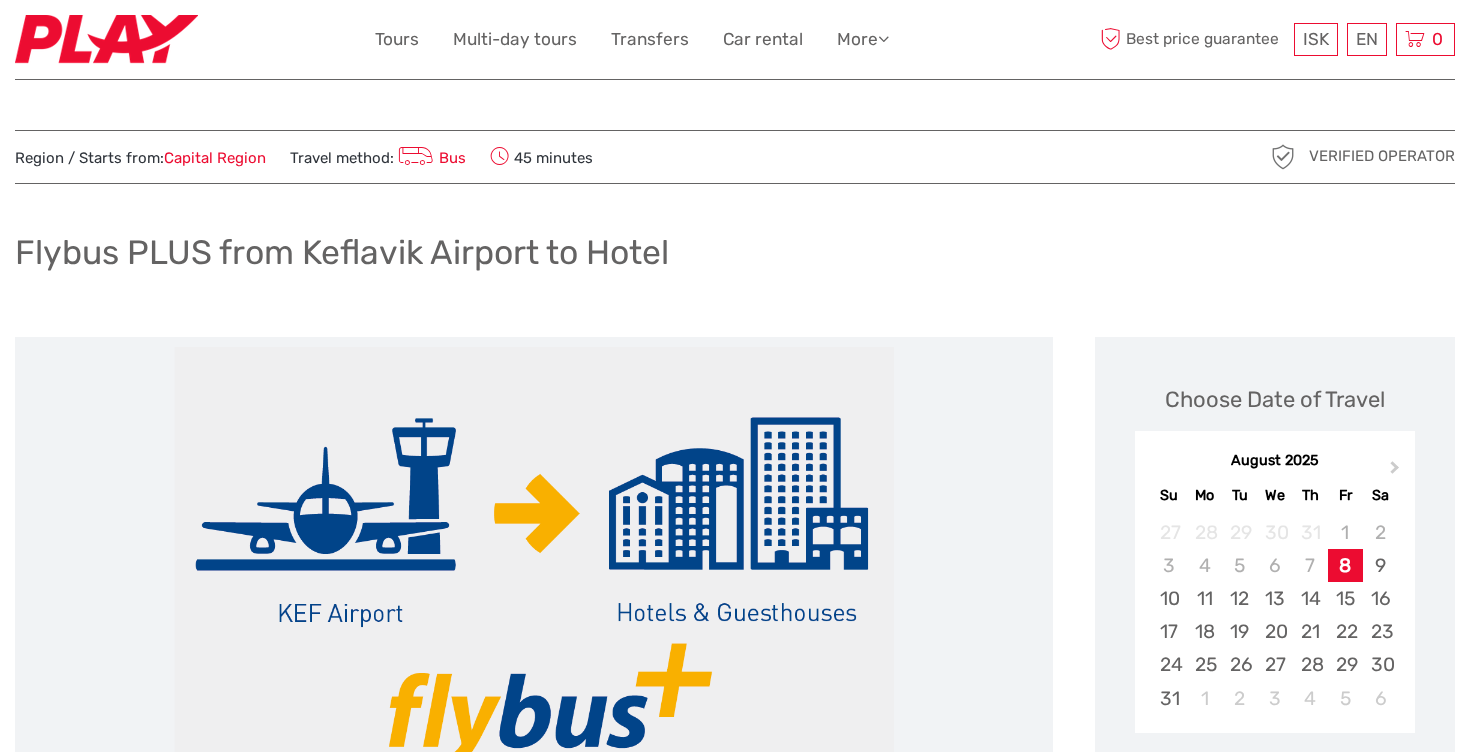 scroll, scrollTop: 0, scrollLeft: 0, axis: both 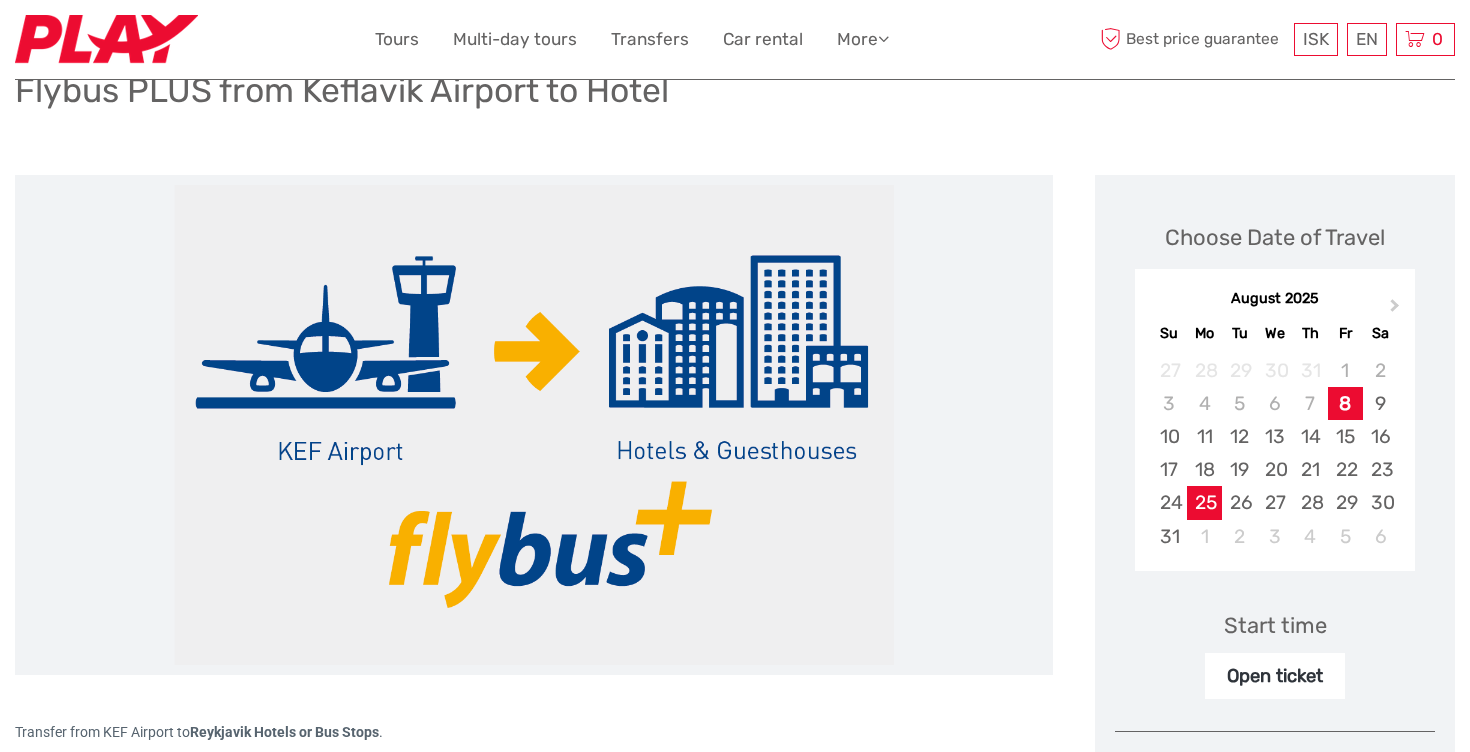 click on "25" at bounding box center (1204, 502) 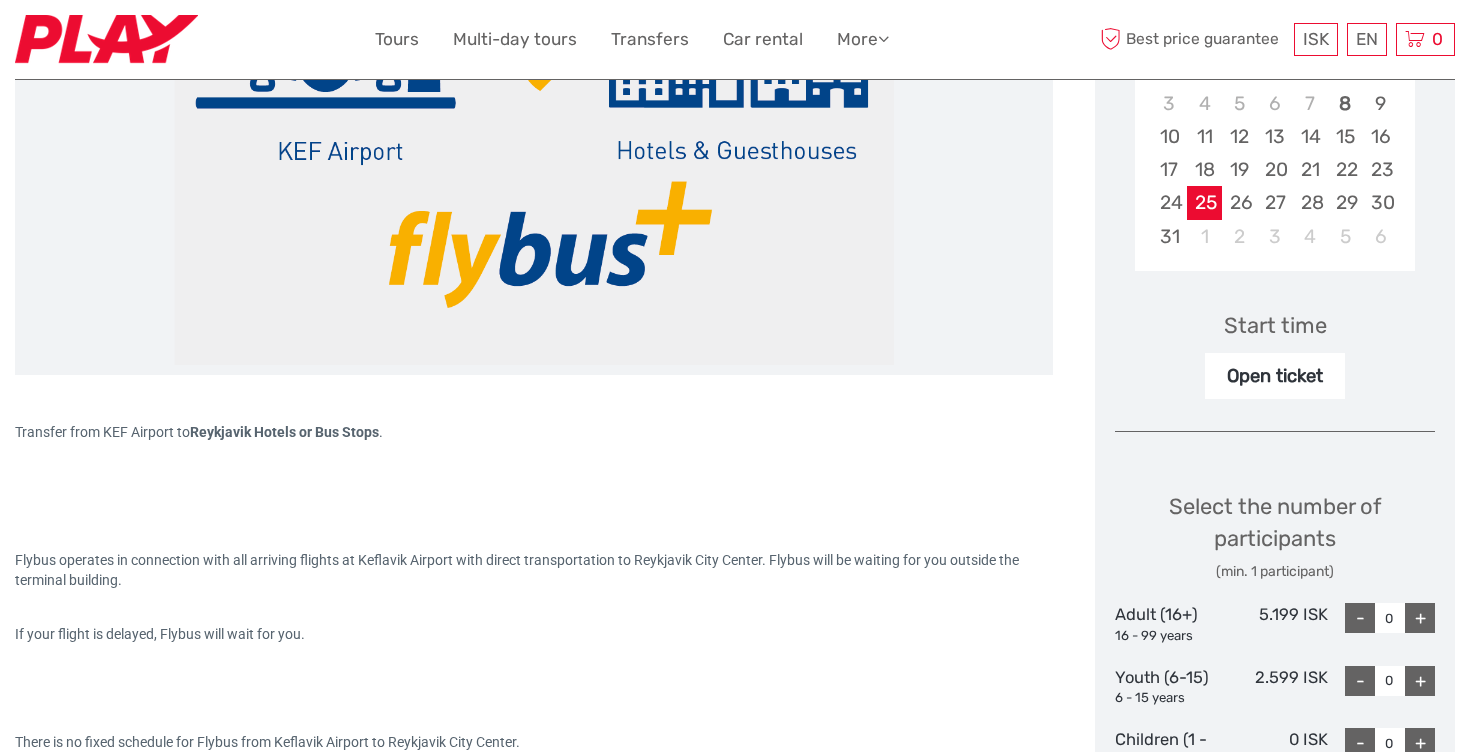 scroll, scrollTop: 484, scrollLeft: 0, axis: vertical 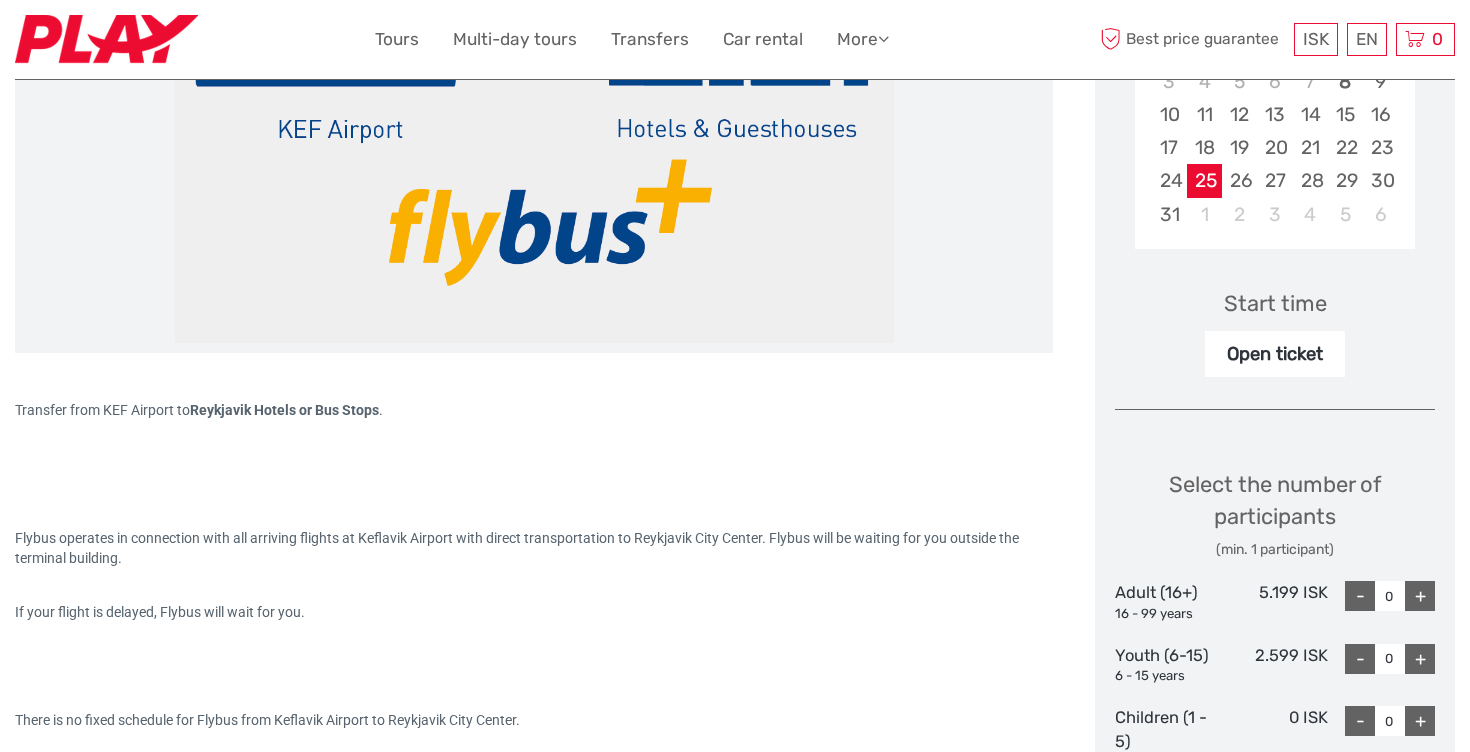 click on "Open ticket" at bounding box center [1275, 354] 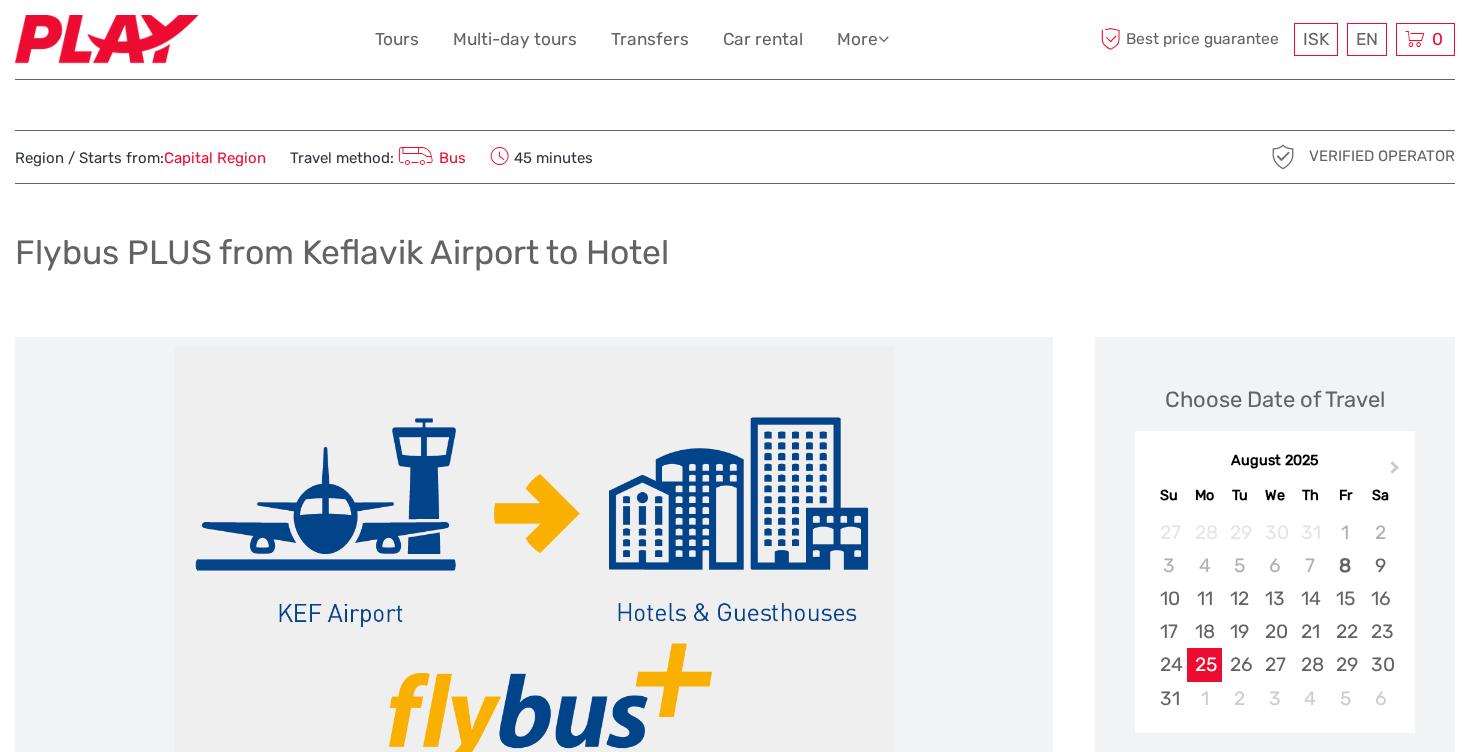 scroll, scrollTop: 0, scrollLeft: 0, axis: both 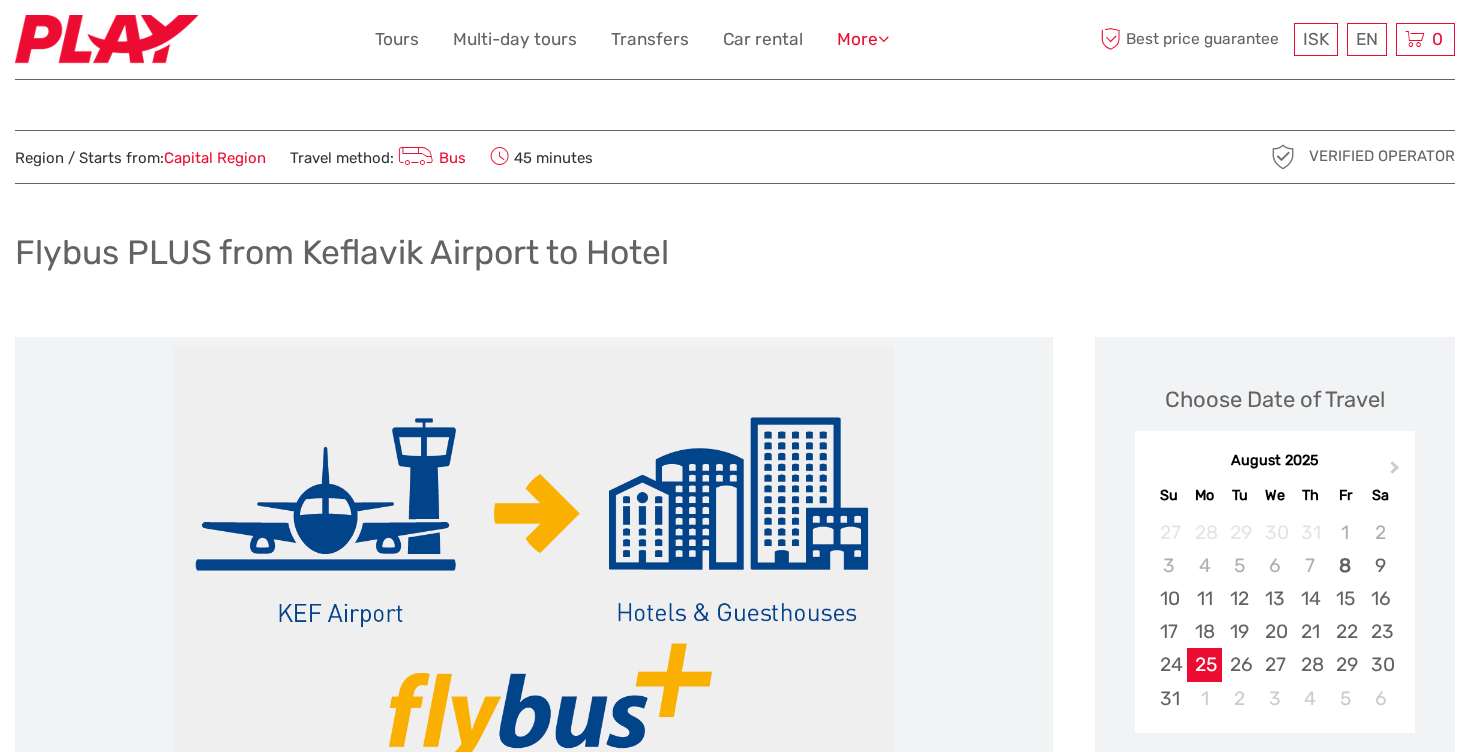click on "More" at bounding box center [863, 39] 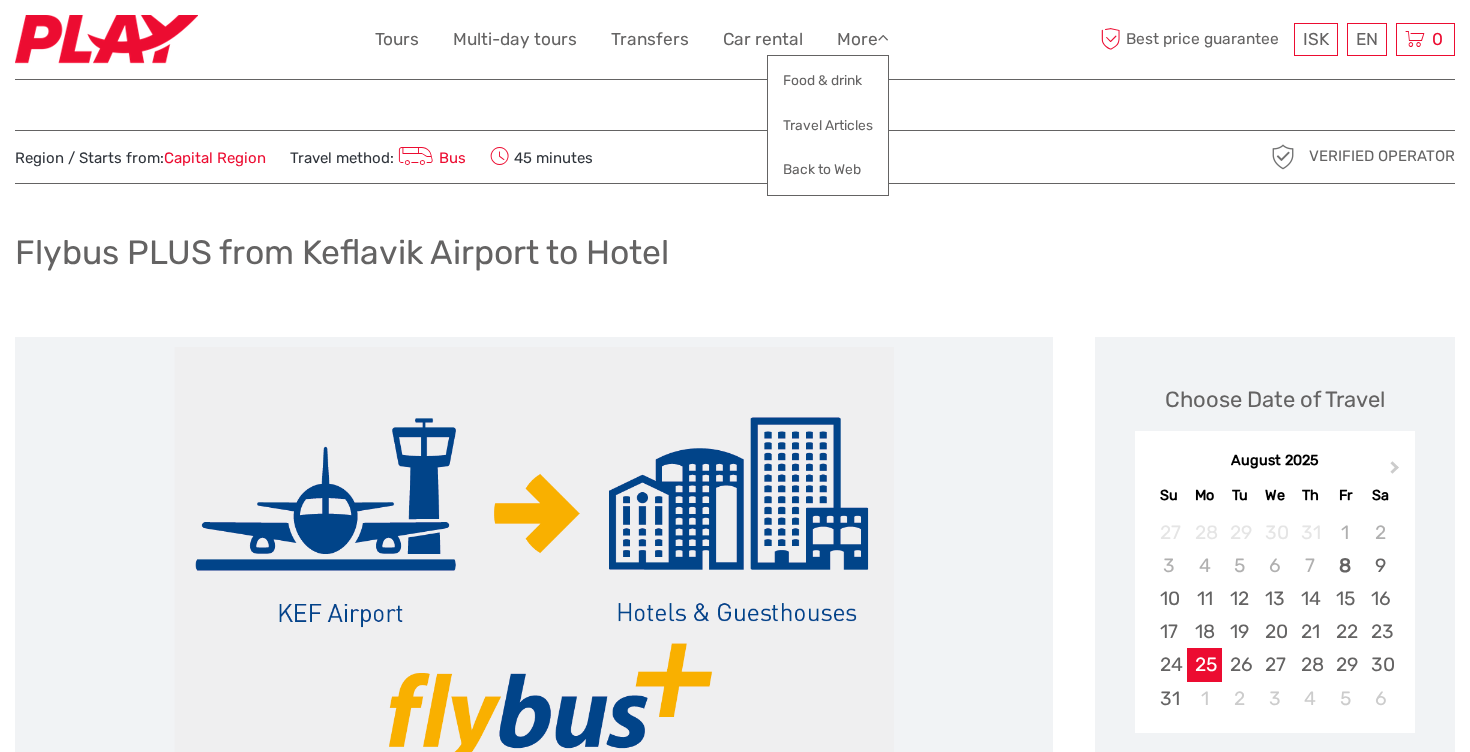 click on "Region / Starts from:
Capital Region
Travel method:
Bus
45 minutes
Verified Operator
Flybus PLUS from Keflavik Airport to Hotel
Transfer from KEF Airport to  Reykjavik Hotels or Bus Stops .
Flybus operates in connection with all arriving flights at Keflavik Airport with direct transportation to Reykjavik City Center. Flybus will be waiting for you outside the terminal building.
If your flight is delayed, Flybus will wait for you.
There is no fixed schedule for Flybus from Keflavik Airport to Reykjavik City Center." at bounding box center (735, 3631) 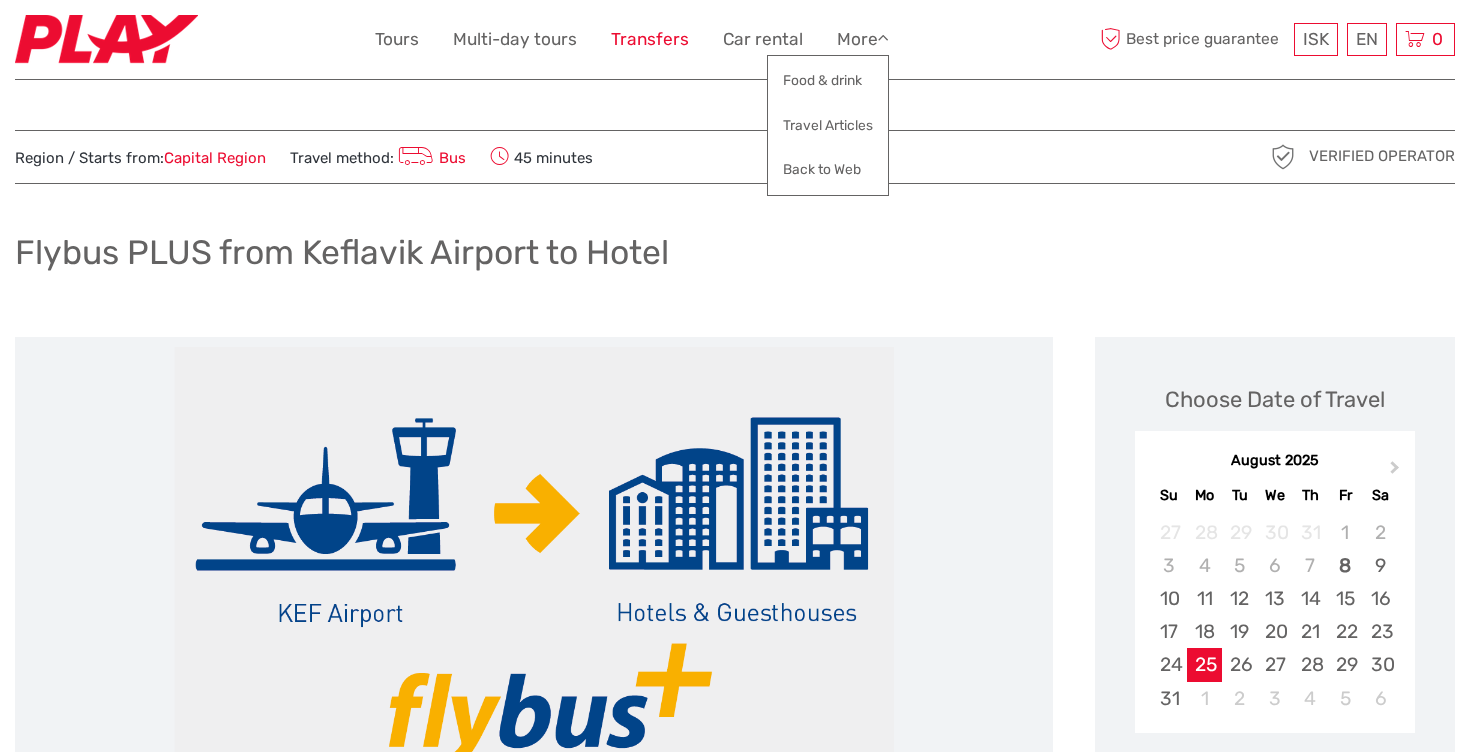 click on "Transfers" at bounding box center (650, 39) 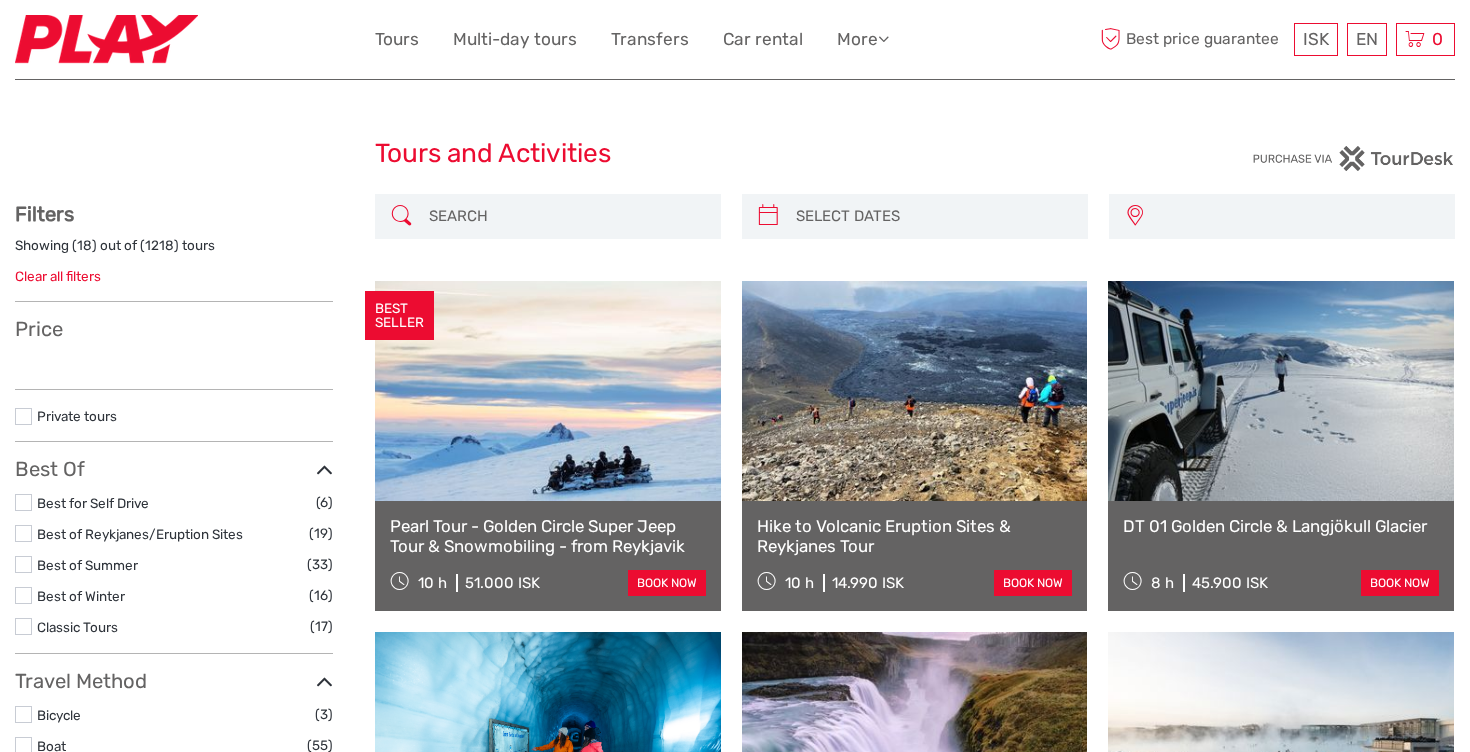 scroll, scrollTop: 0, scrollLeft: 0, axis: both 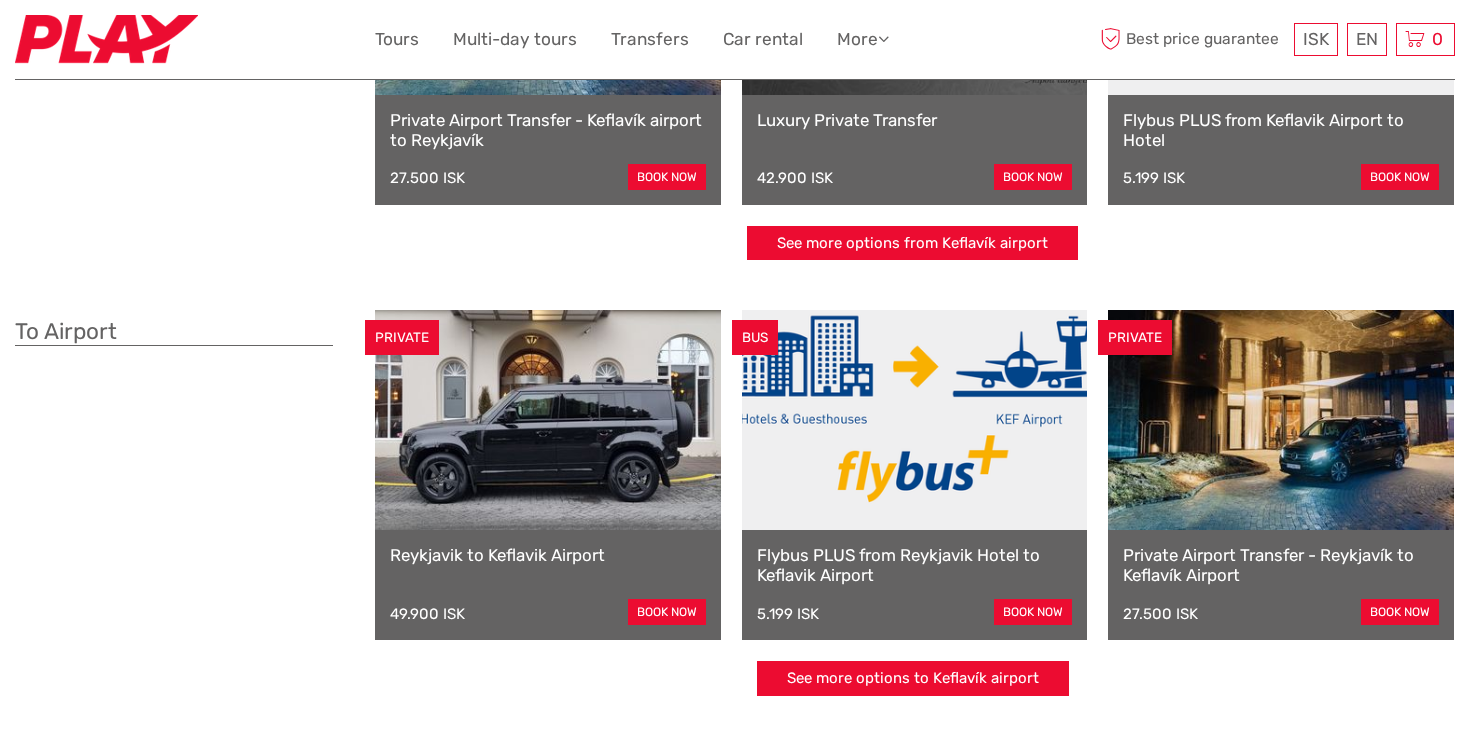 click at bounding box center (915, 420) 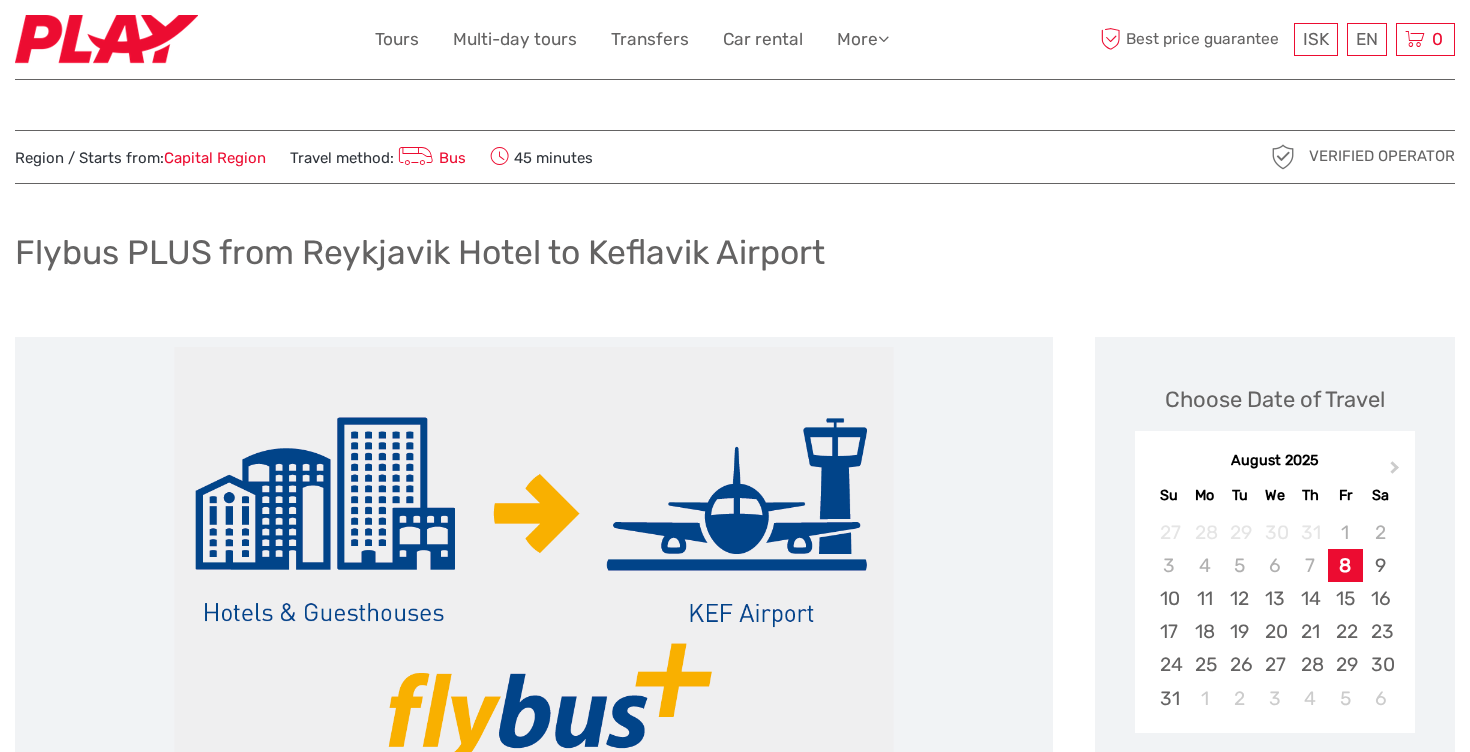 scroll, scrollTop: 0, scrollLeft: 0, axis: both 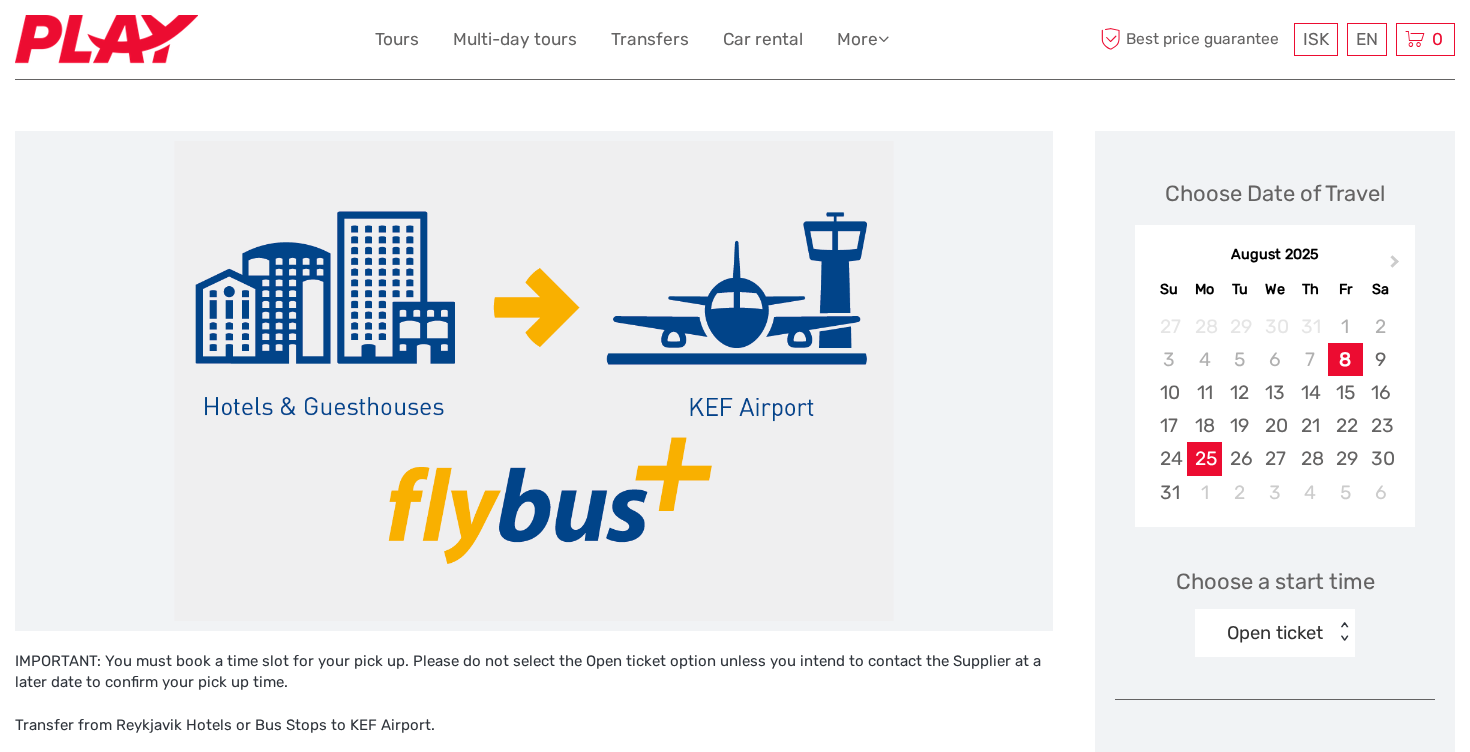 click on "25" at bounding box center (1204, 458) 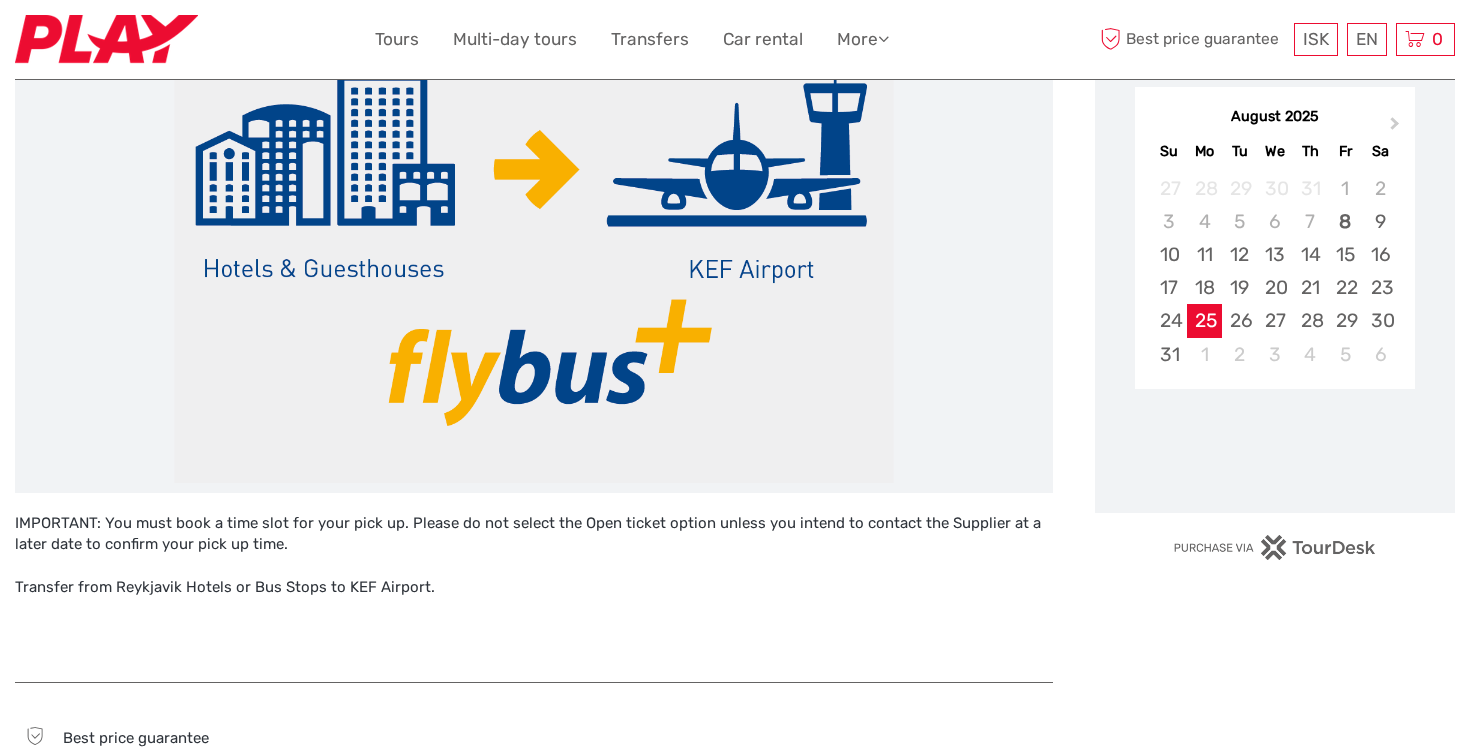 scroll, scrollTop: 380, scrollLeft: 0, axis: vertical 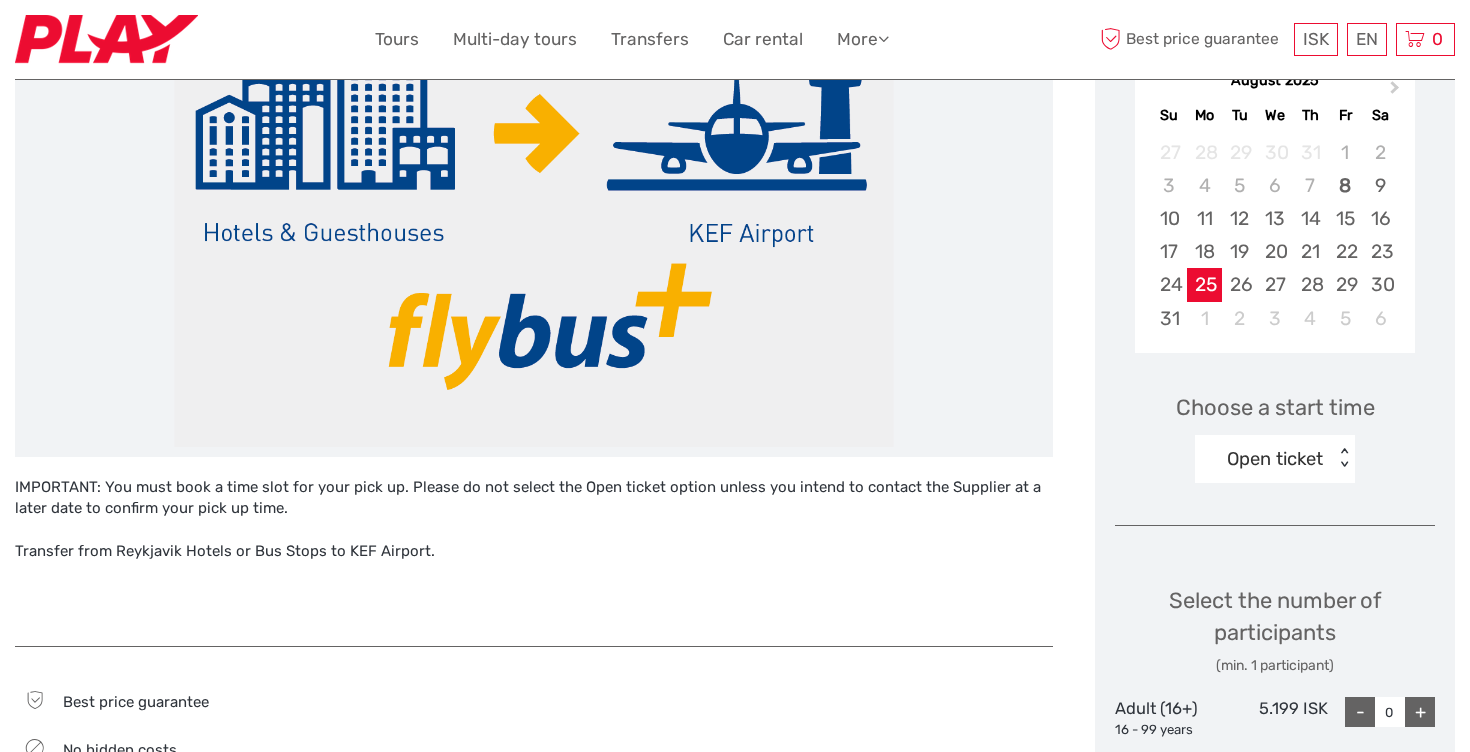 click on "Open ticket" at bounding box center (1264, 459) 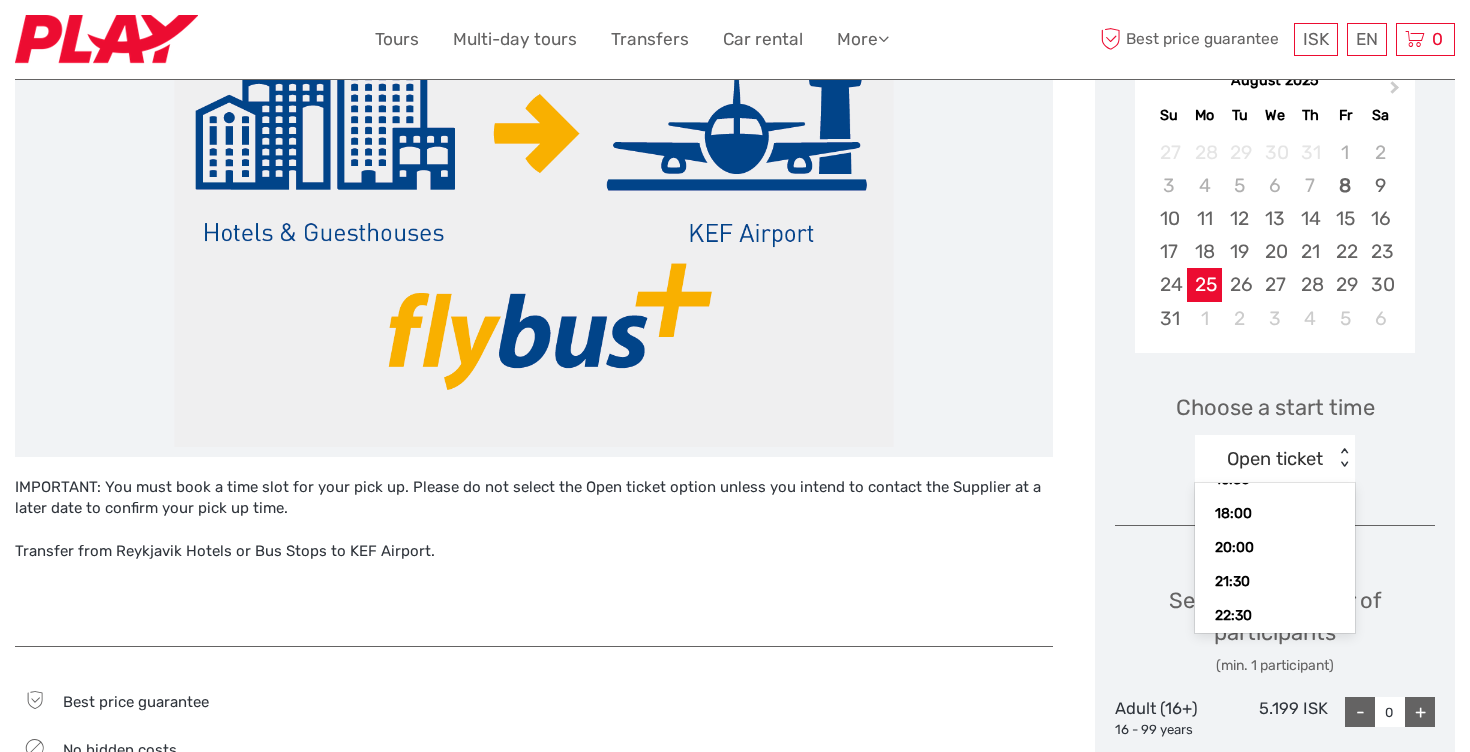 scroll, scrollTop: 481, scrollLeft: 0, axis: vertical 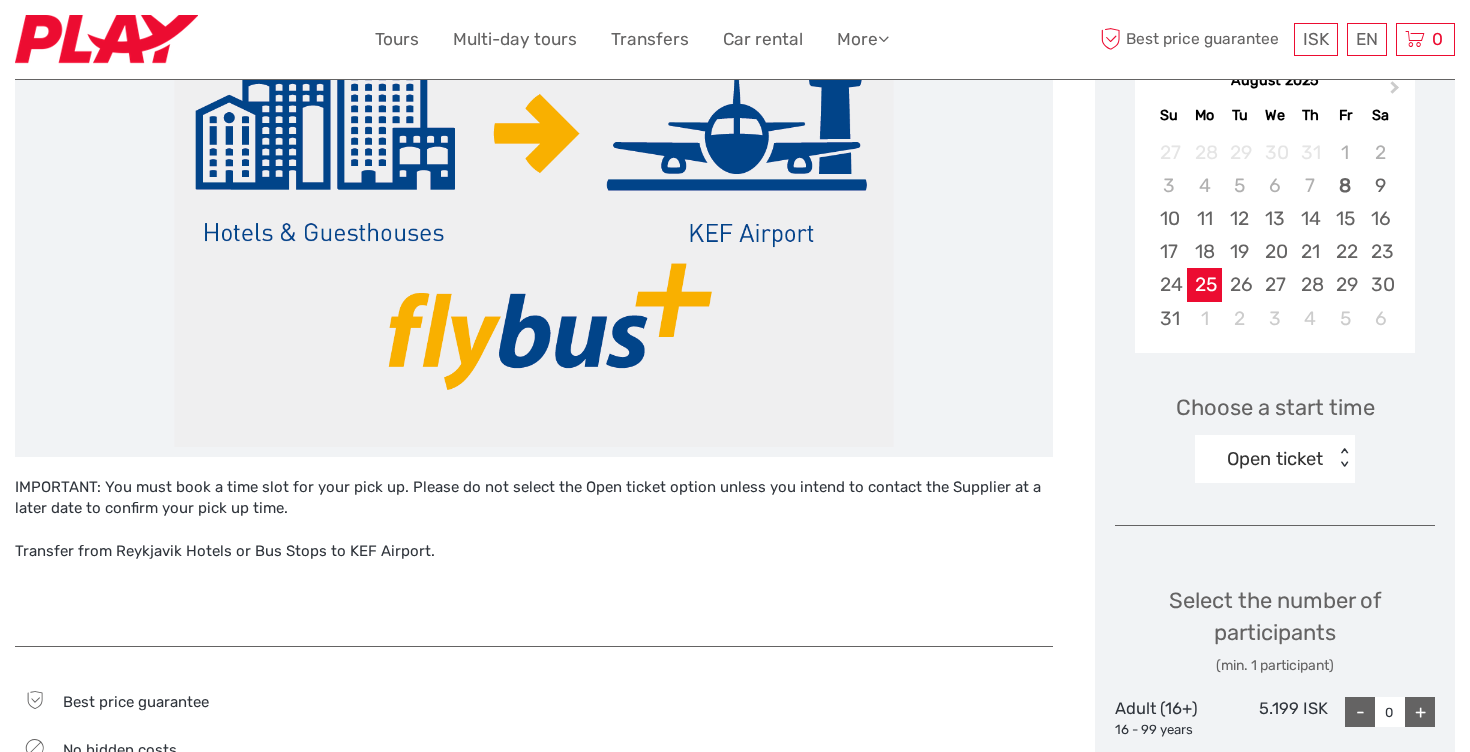 click on "IMPORTANT: You must book a time slot for your pick up. Please do not select the Open ticket option unless you intend to contact the Supplier at a later date to confirm your pick up time. Transfer from [CITY] Hotels or Bus Stops to KEF Airport. Best price guarantee No hidden costs Pick-Up Tour Operator: Reykjavik Excursions by Icelandia What is included Bus Fare Pickup 30 mins prior at select locations Free Wi-Fi Meeting point BSÍ Bus Terminal - Vatnsmýrarvegur 10, [CITY], 101 Attention" at bounding box center (555, 657) 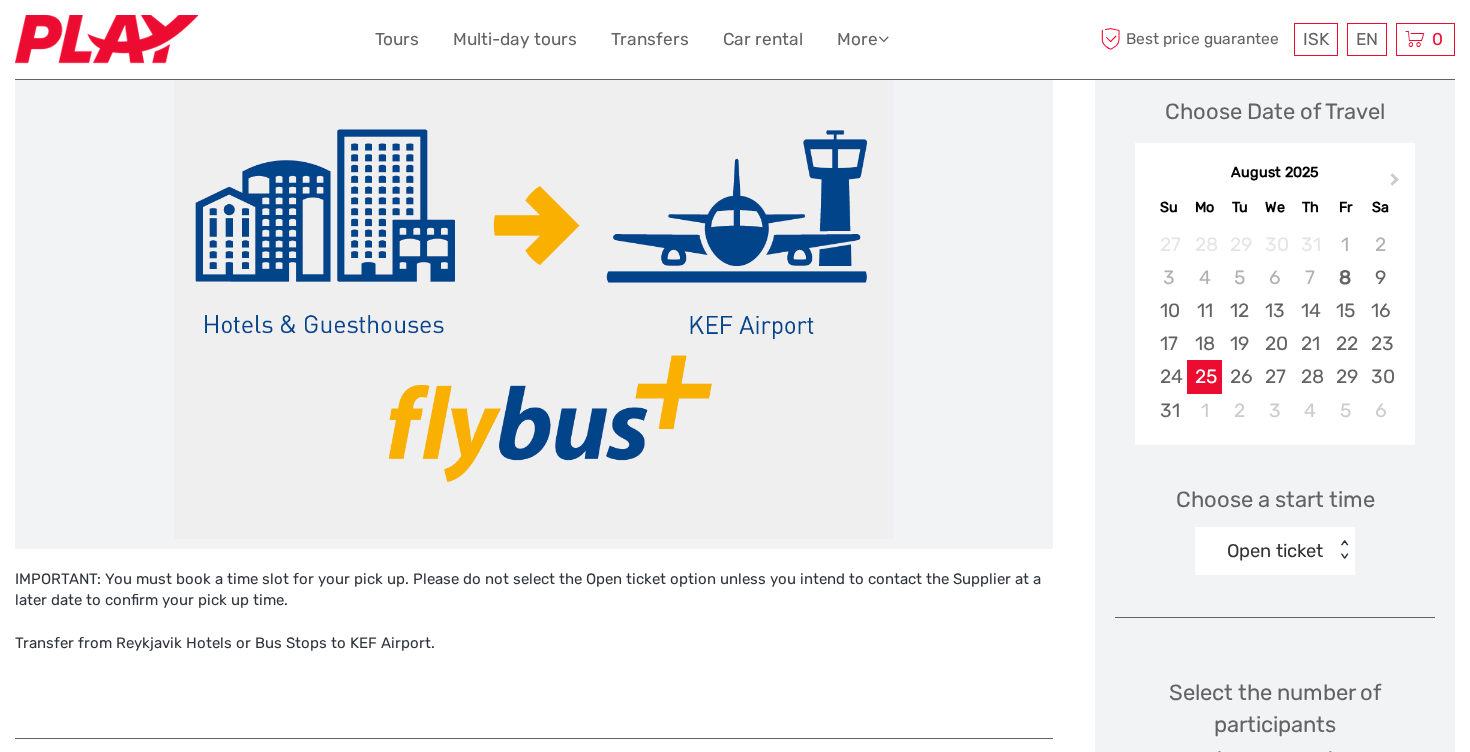 scroll, scrollTop: 433, scrollLeft: 0, axis: vertical 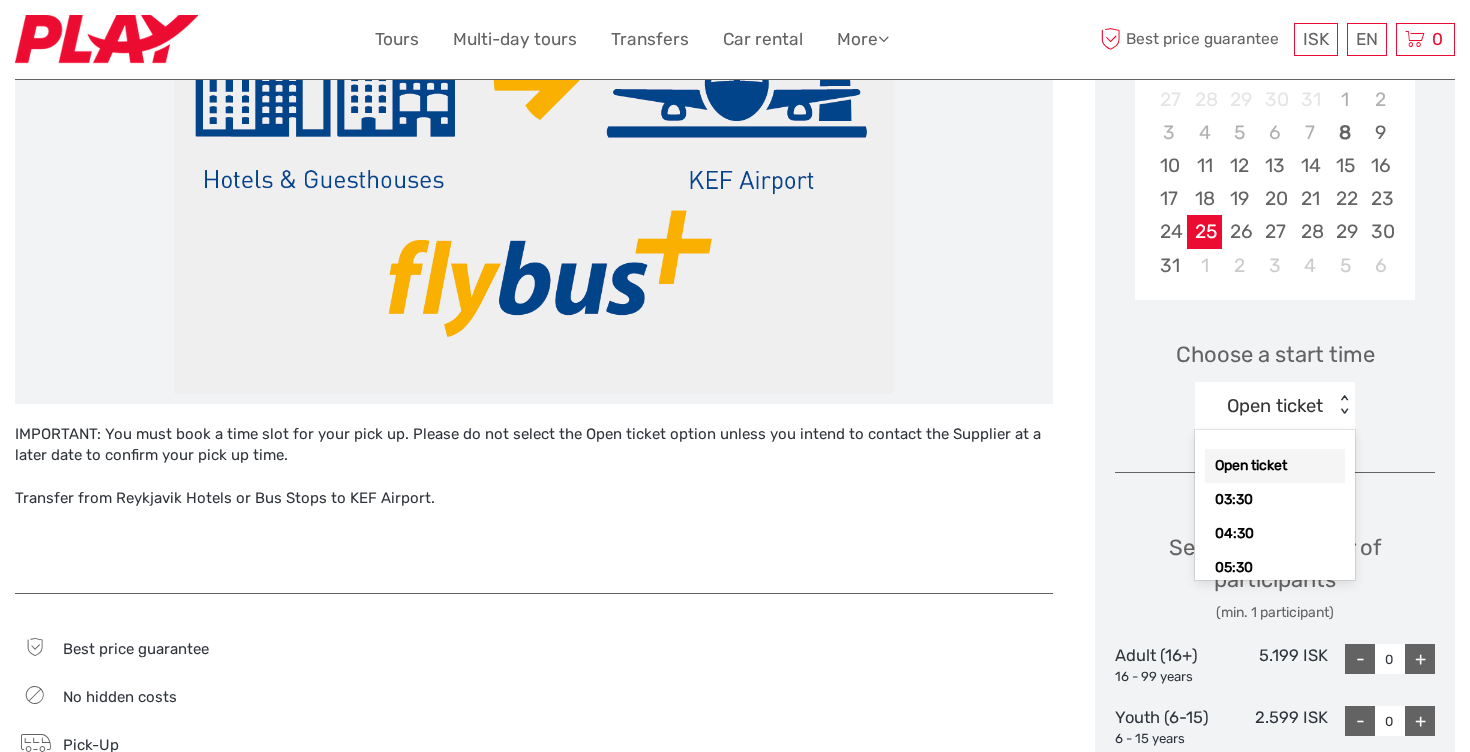 click on "Open ticket" at bounding box center [1264, 406] 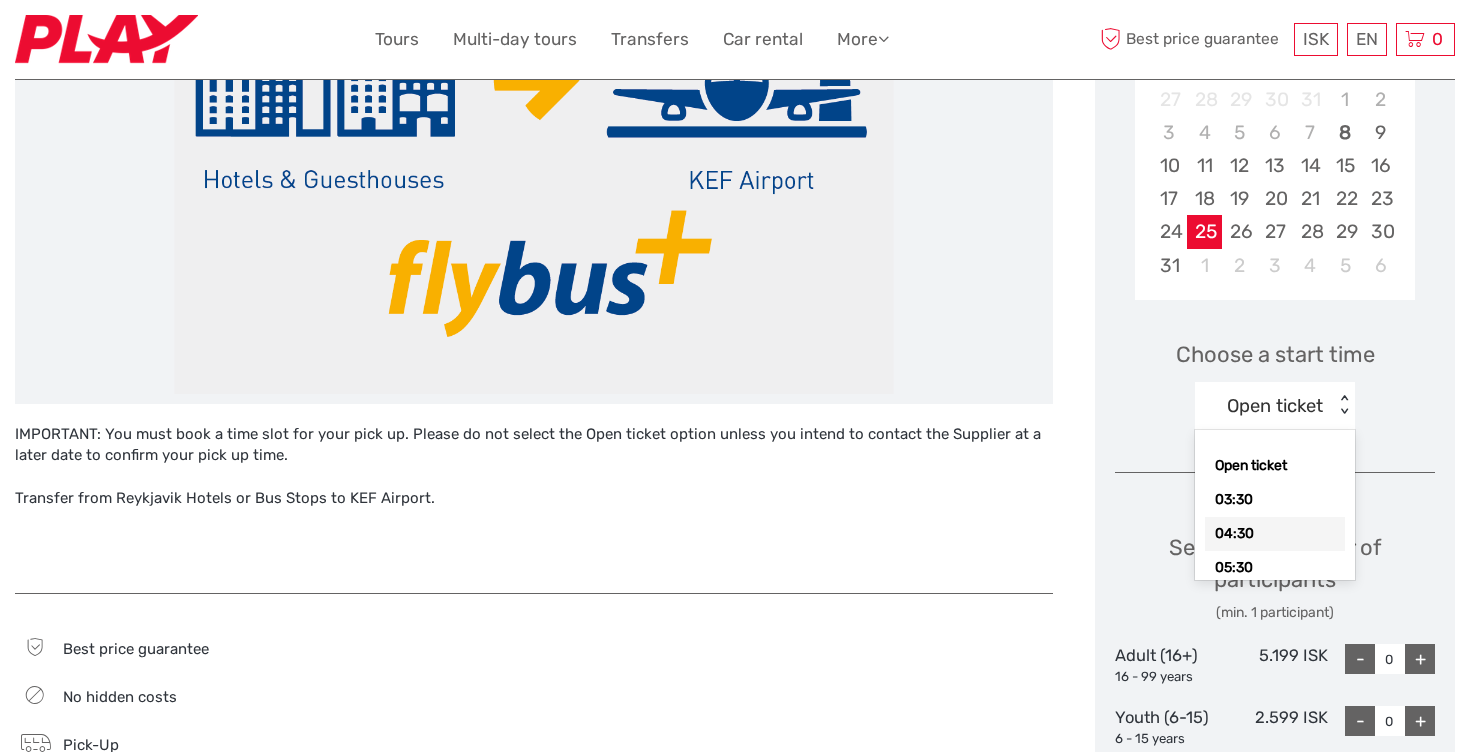 click on "04:30" at bounding box center (1275, 534) 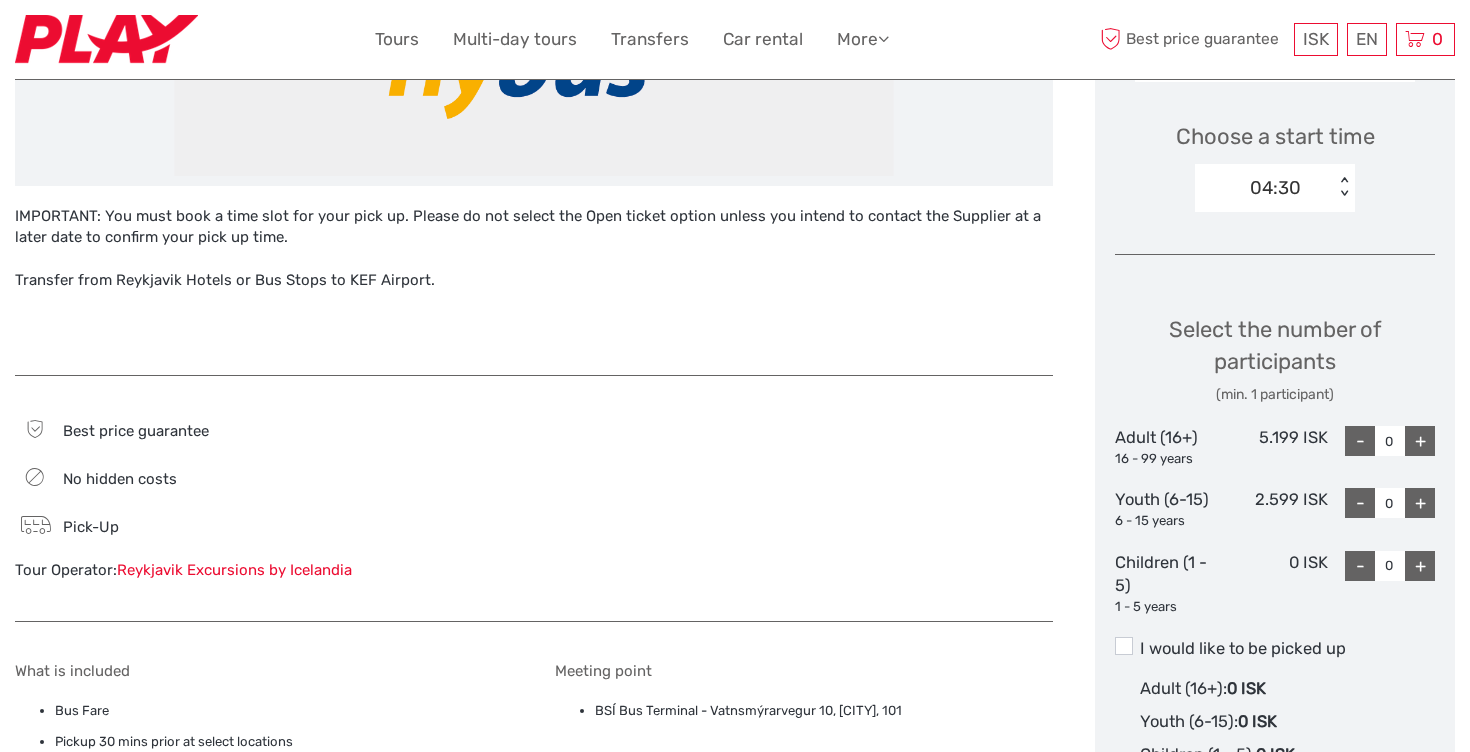 scroll, scrollTop: 667, scrollLeft: 0, axis: vertical 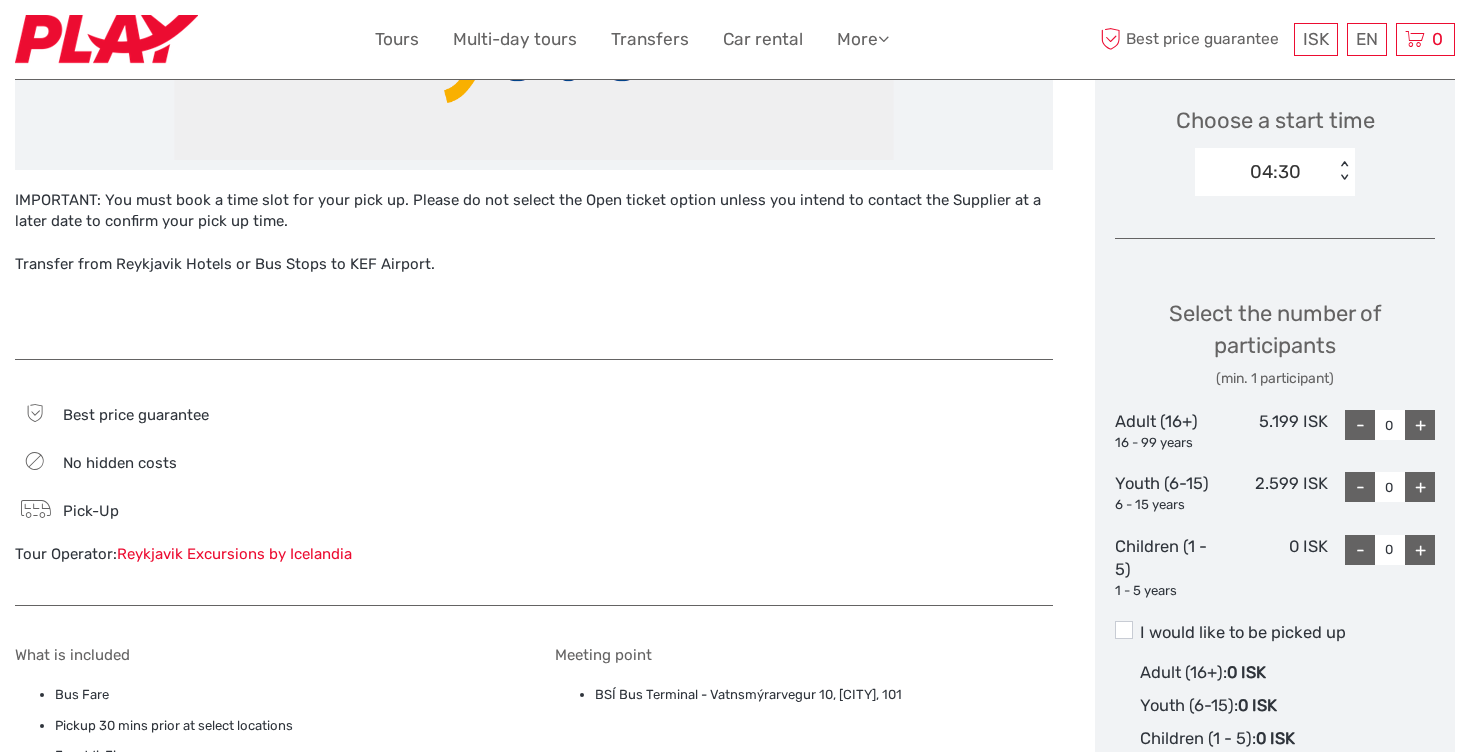 click on "+" at bounding box center (1420, 425) 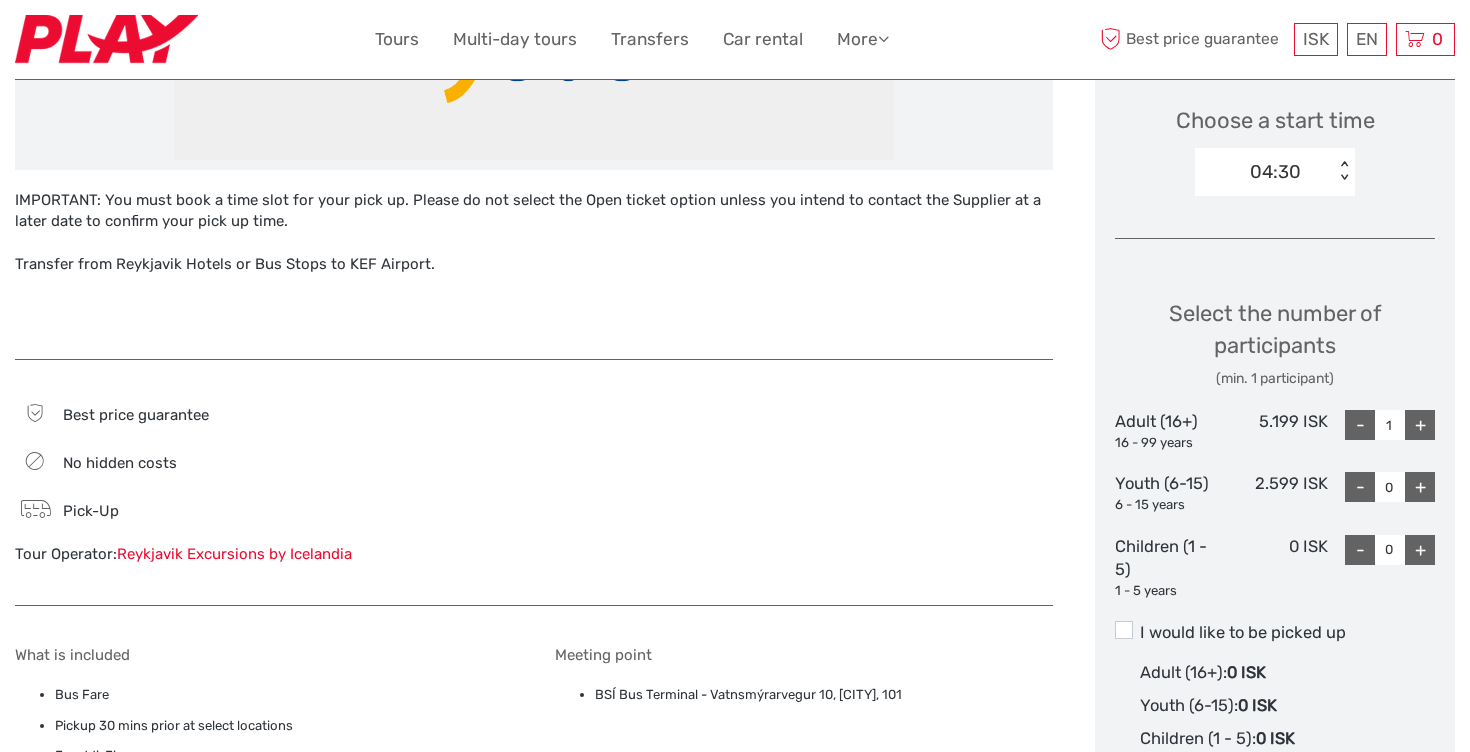click on "+" at bounding box center (1420, 425) 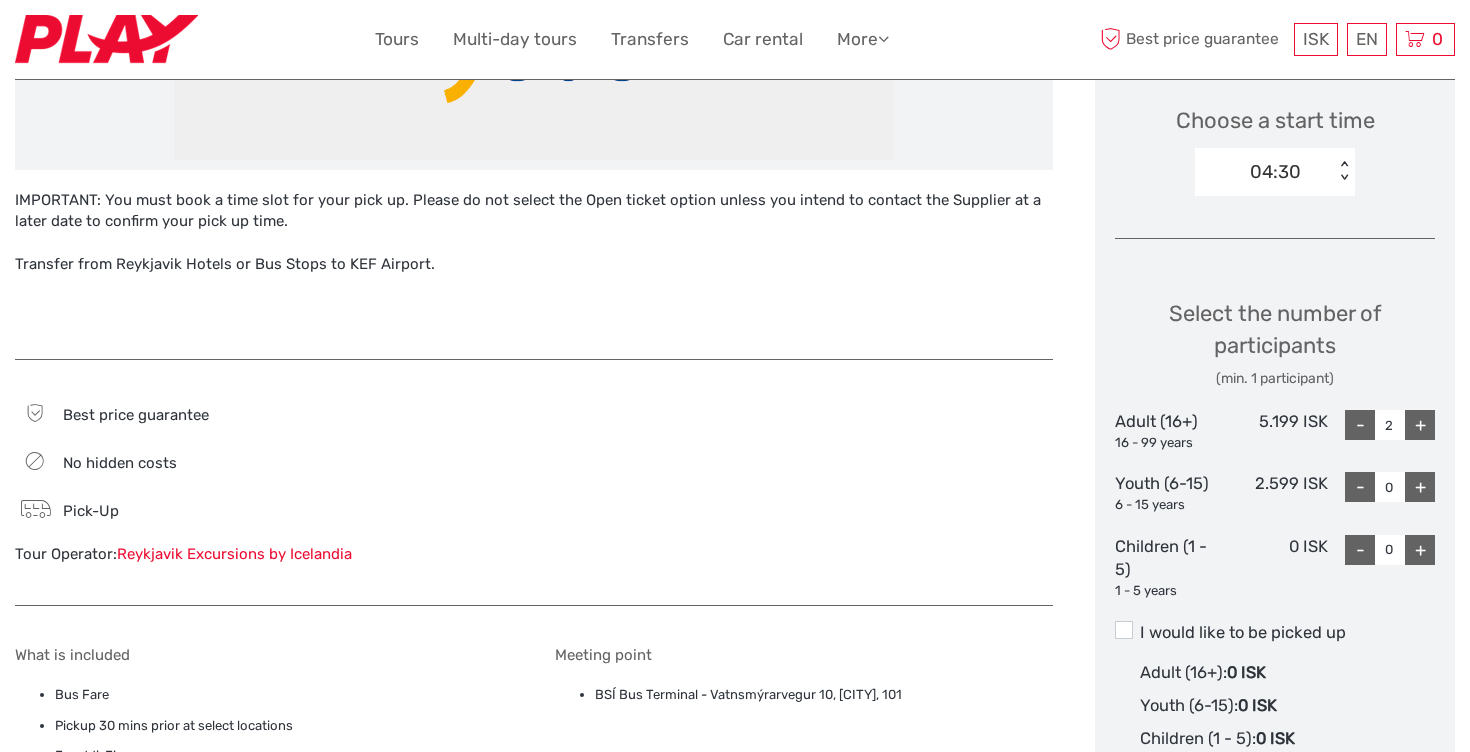 click on "Select the number of participants (min. 1 participant) Adult (16+) 16 - 99 years 5.199 ISK - 2 + Youth (6-15) 6 - 15 years 2.599 ISK - 0 + Children (1 - 5) 1 - 5 years 0 ISK - 0 +" at bounding box center (1275, 441) 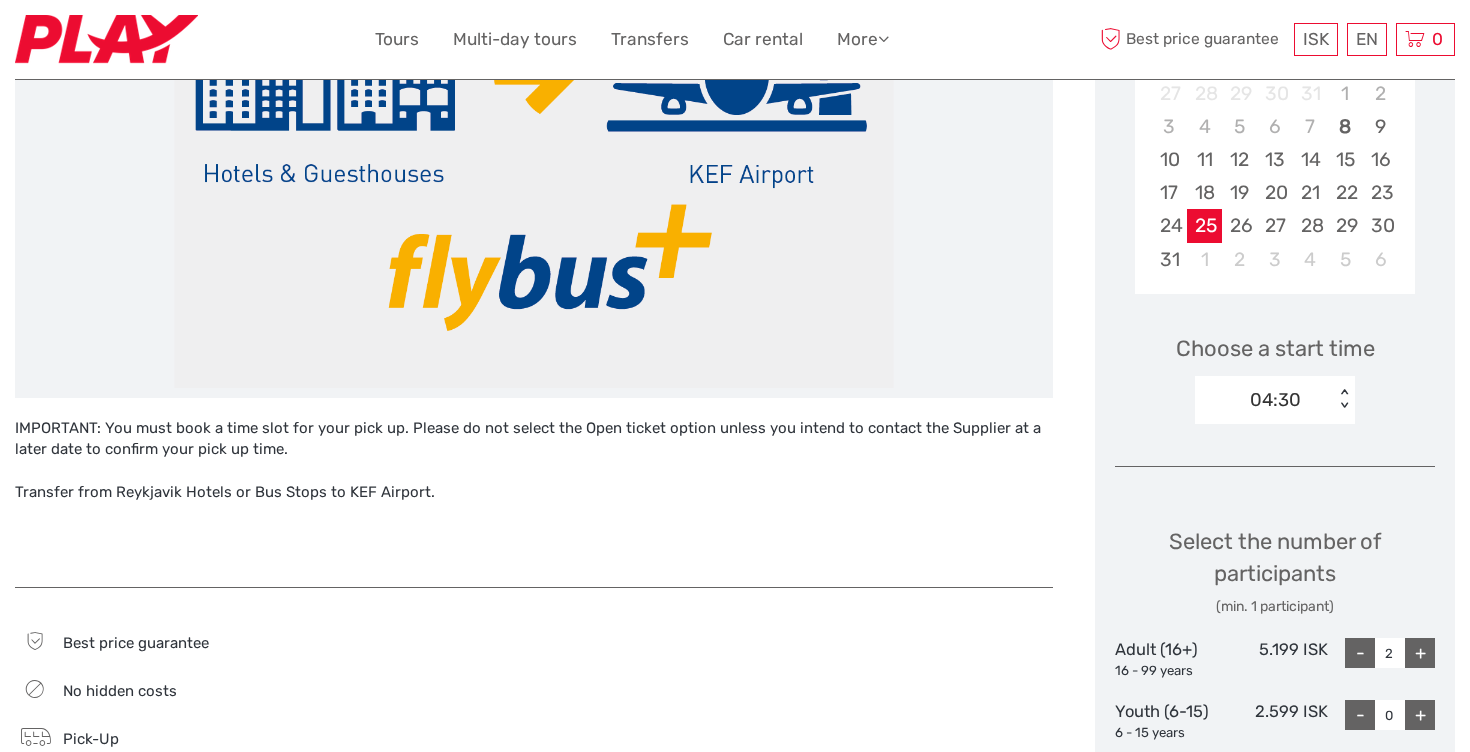 scroll, scrollTop: 450, scrollLeft: 0, axis: vertical 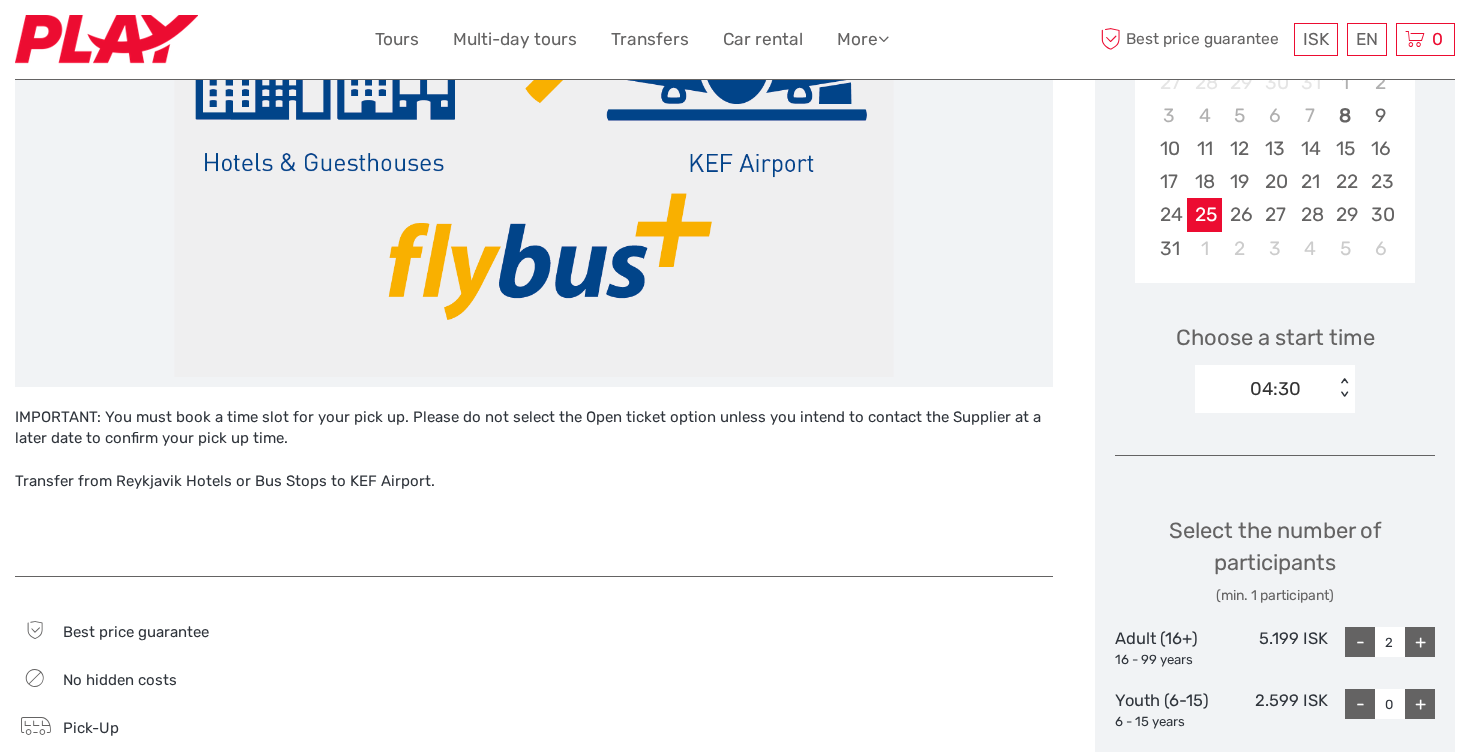 click on "04:30" at bounding box center (1264, 389) 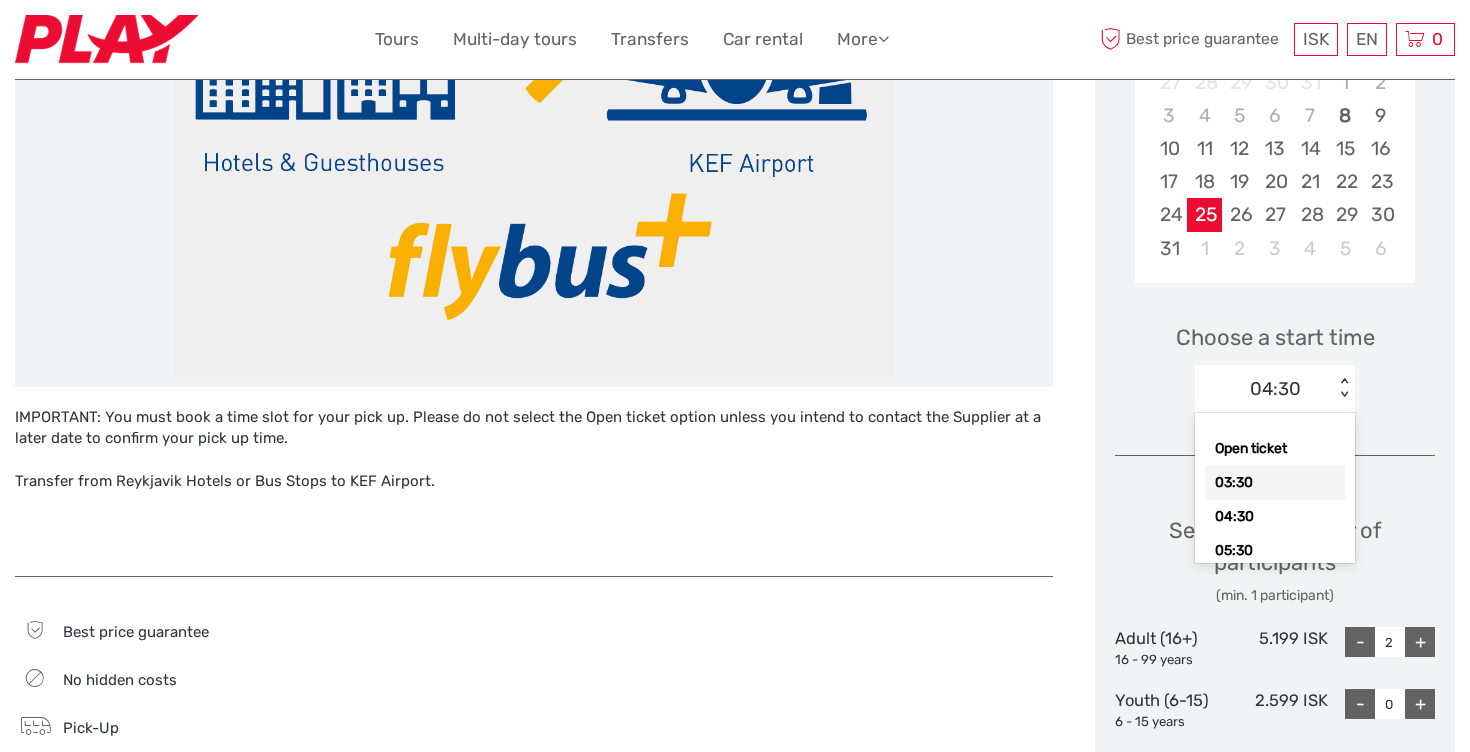 scroll, scrollTop: 0, scrollLeft: 0, axis: both 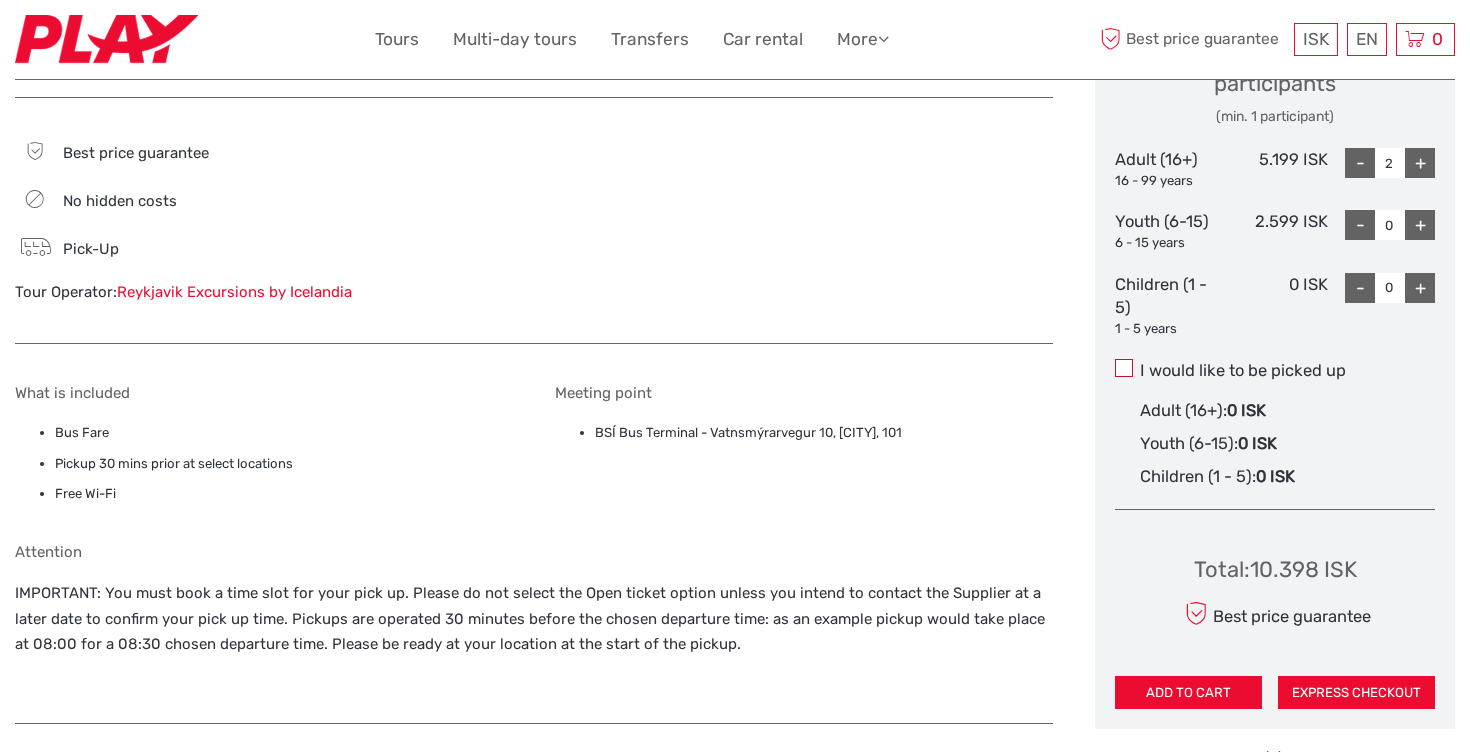 click at bounding box center [1124, 368] 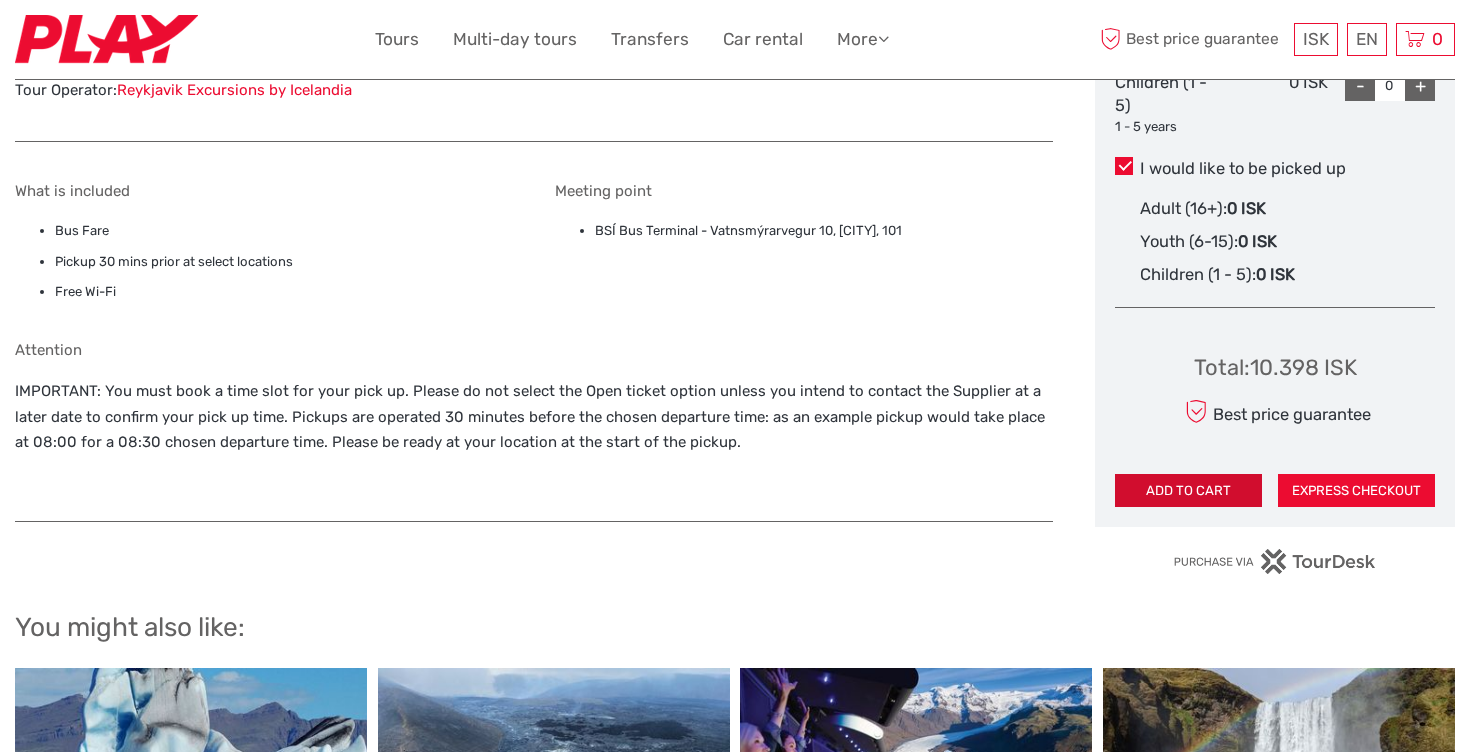 scroll, scrollTop: 1132, scrollLeft: 0, axis: vertical 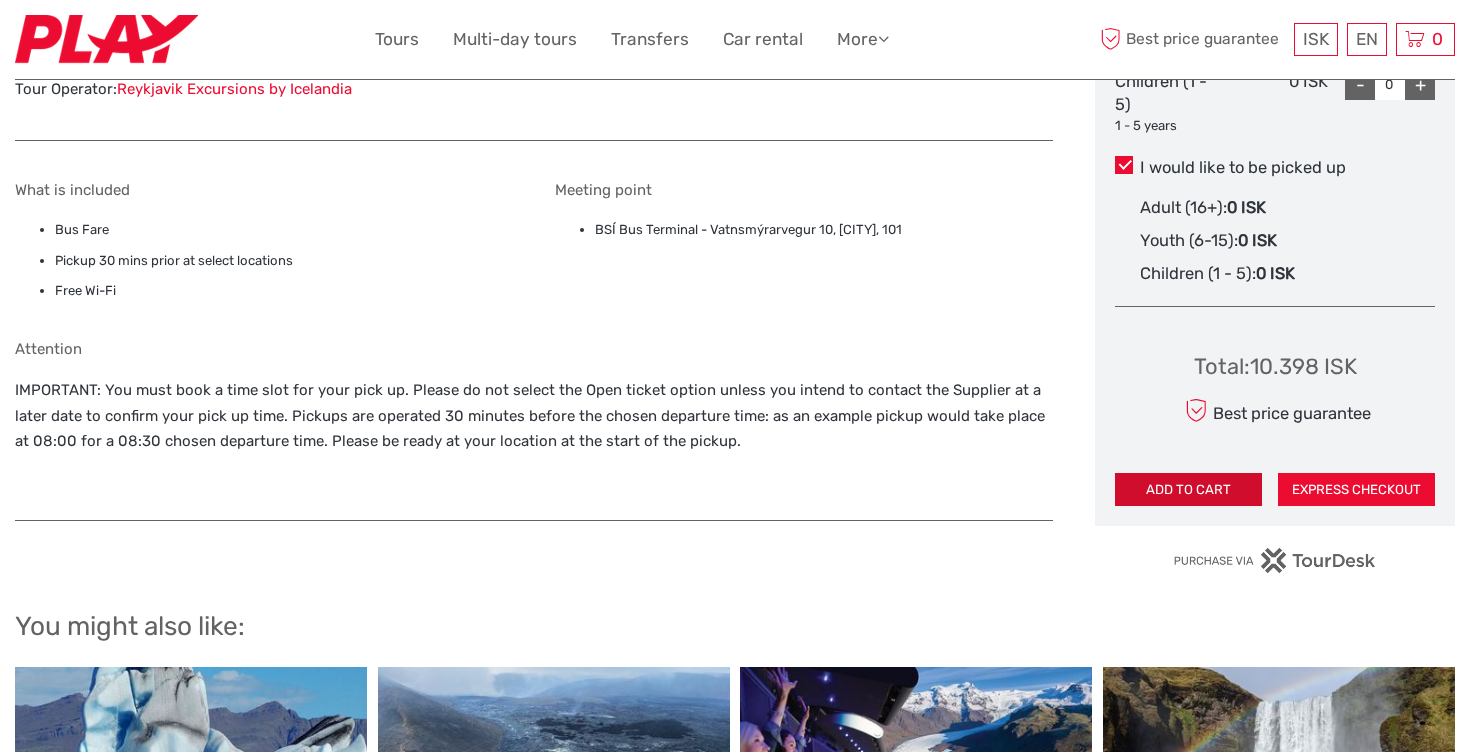 click on "ADD TO CART" at bounding box center [1188, 490] 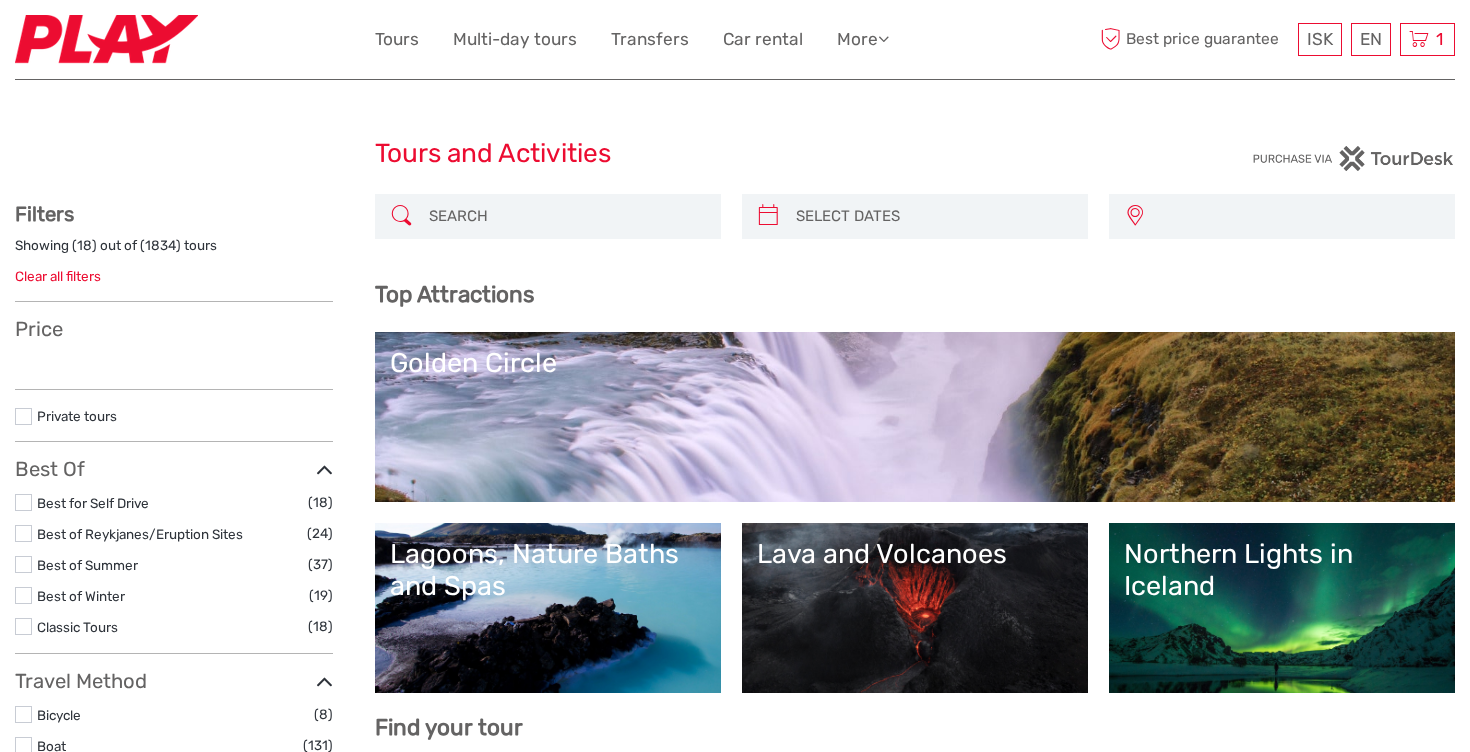 select 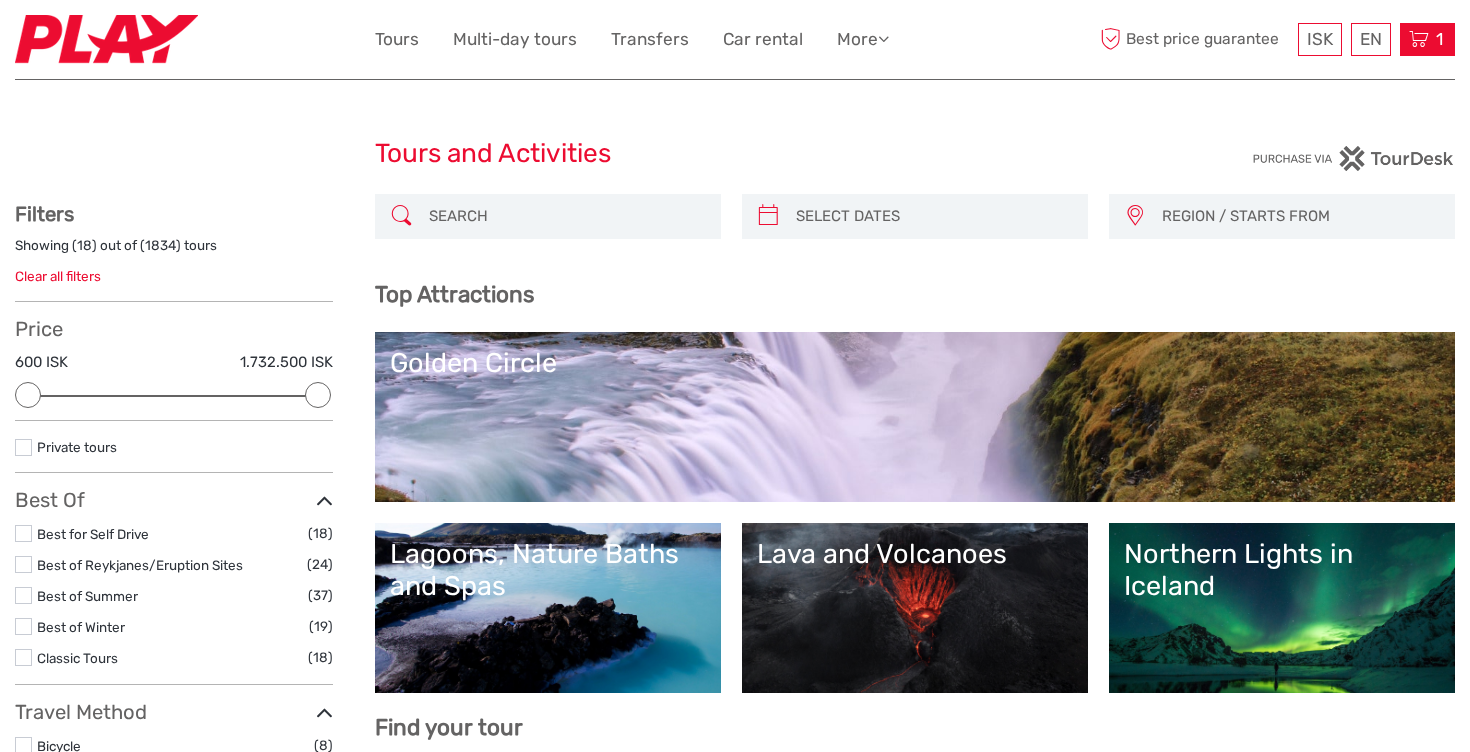 scroll, scrollTop: 0, scrollLeft: 0, axis: both 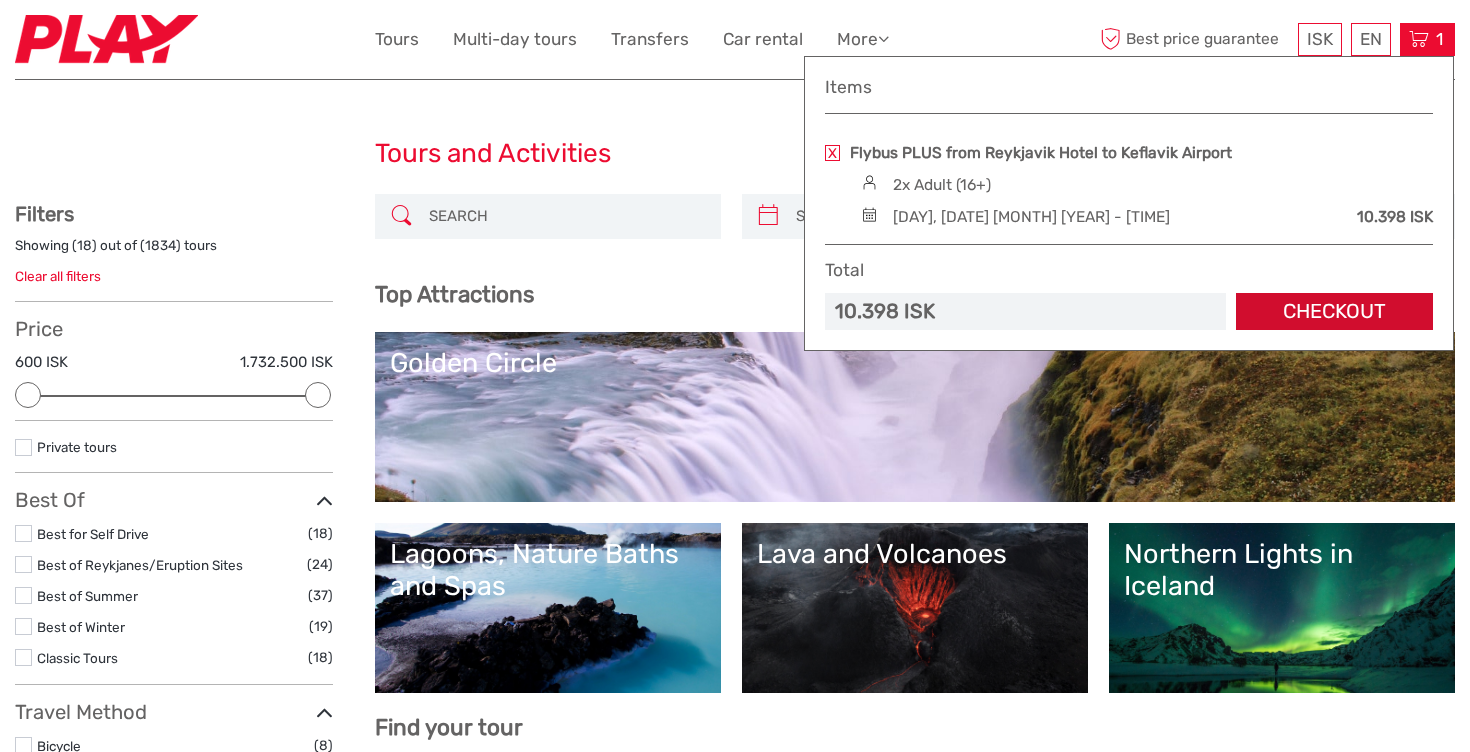 click on "Checkout" at bounding box center (1334, 311) 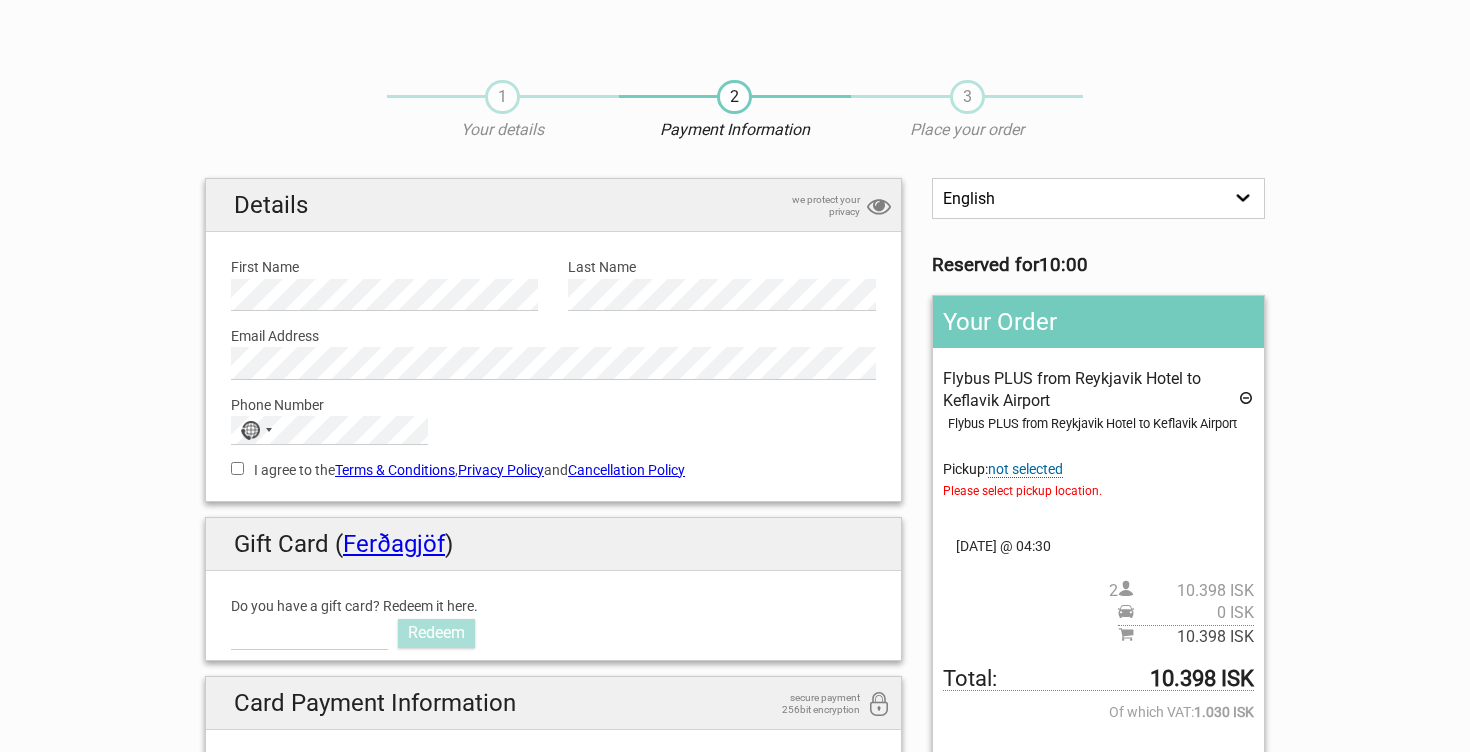 scroll, scrollTop: 0, scrollLeft: 0, axis: both 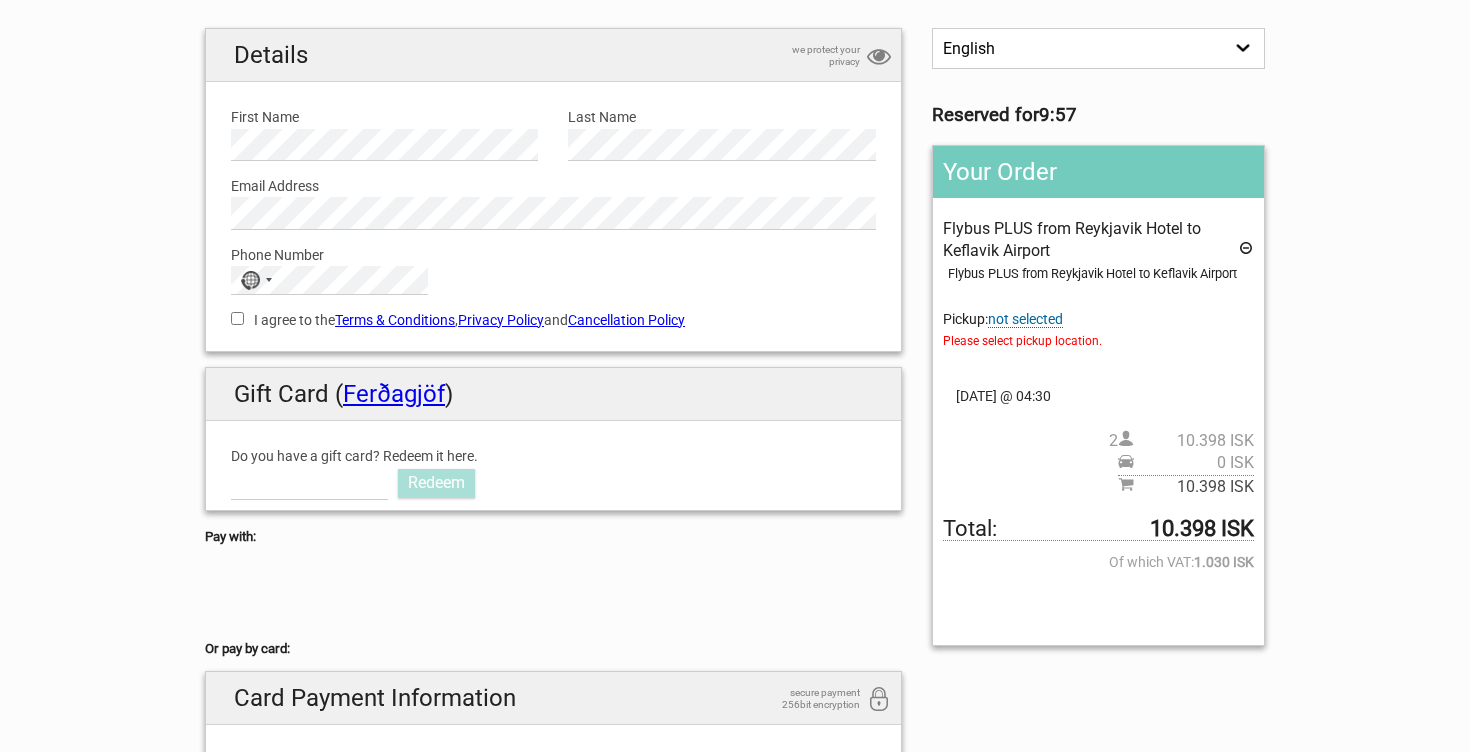 click on "not selected" at bounding box center (1025, 319) 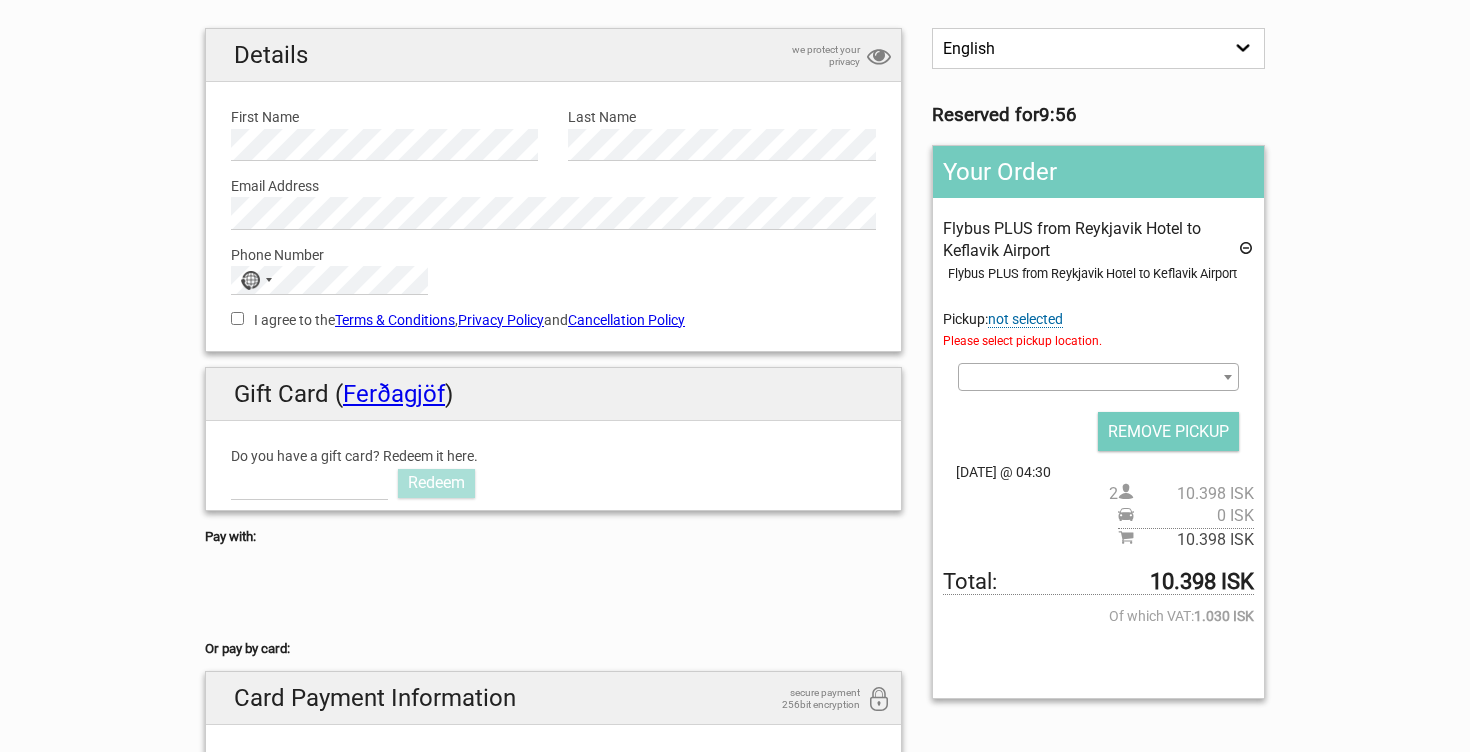 click on "Flybus PLUS from [CITY] Hotel to [CITY] Airport
Flybus PLUS from [CITY] Hotel to [CITY] Airport
Pickup:
not selected
Please select pickup location.
Select an option
100 Iceland Hótel - Go To: Bus Stop 9. Snorrabraut
101 Guesthouse - Go To: Bus Stop 9. Snorrabraut
101 Hótel - Go To: Bus stop 6. The Culture House - Safnahúsið
201 Hotel - Hlíðarsmári 5, 201 Hotel - Hlíðarsmári 5
27Soley - Go To: BSÍ Bus Terminal, BSÍ Bus Terminal - Vatnsmýrarvegur 10
3 Sisters Guesthouse - Go To: Bus stop 1. Ráðhúsið - City Hall, Bus stop 1. Ráðhúsið - City Hall
41 – A Townhouse Hotel – Go To: Bus stop 14. Skúlagata
4th Floor Hotel - Go To: Bus Stop 9. Snorrabraut 2" at bounding box center (1098, 384) 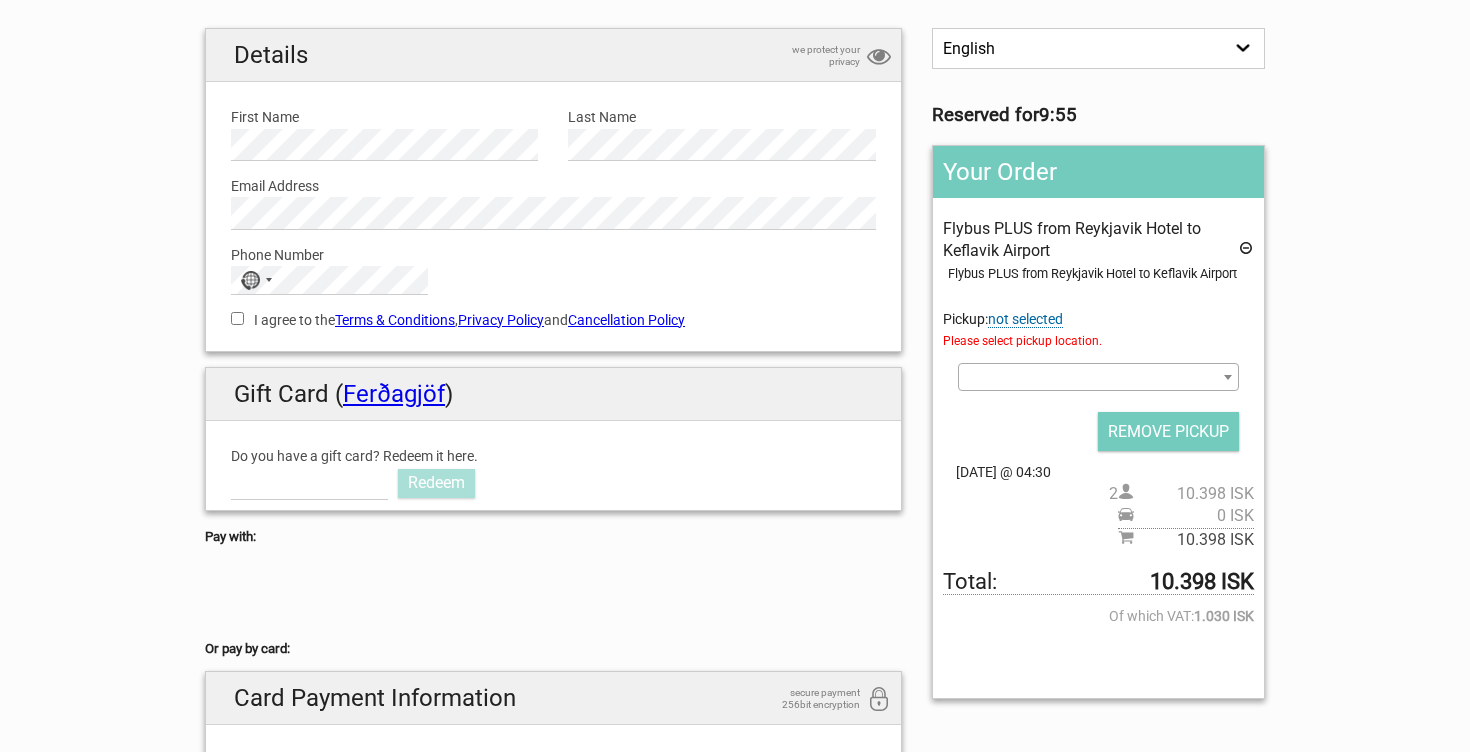 click at bounding box center [1098, 377] 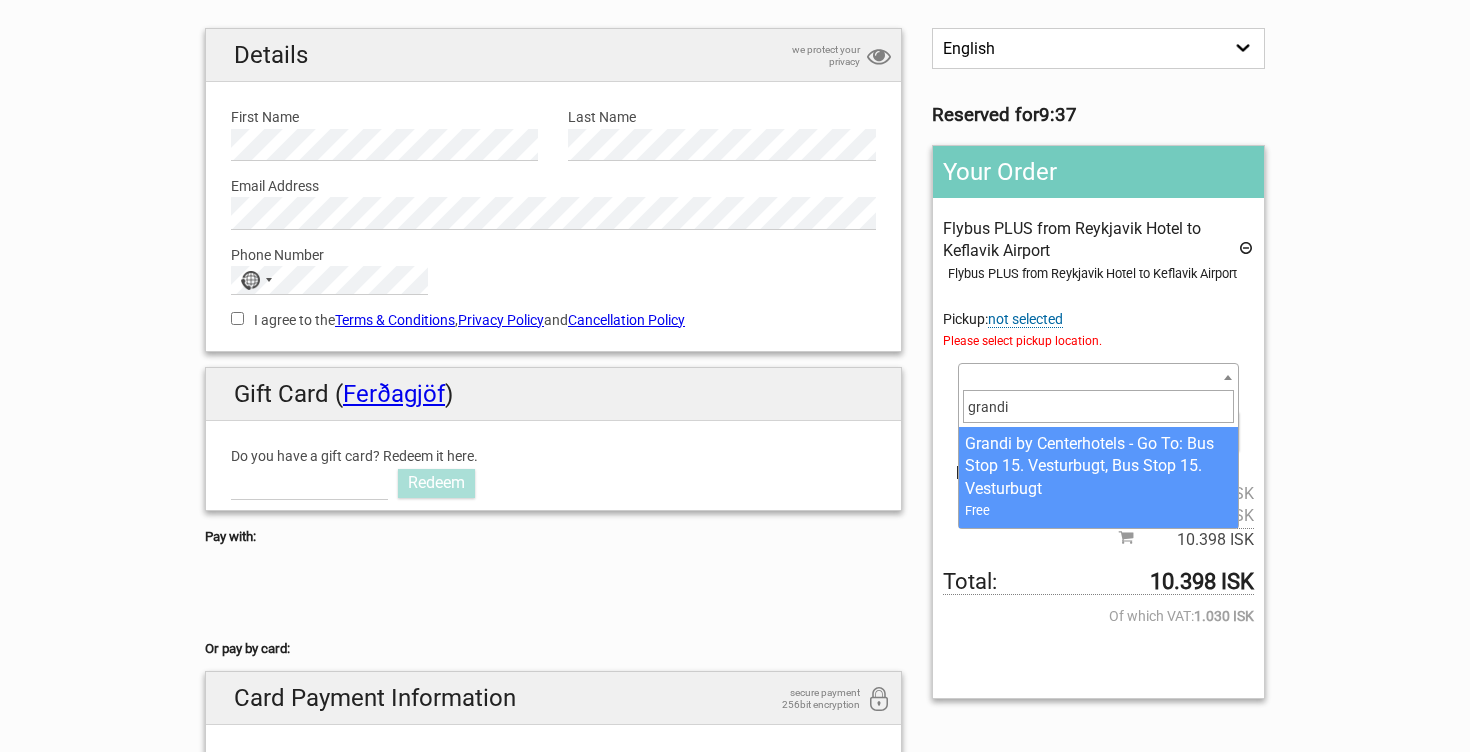 type on "grandi" 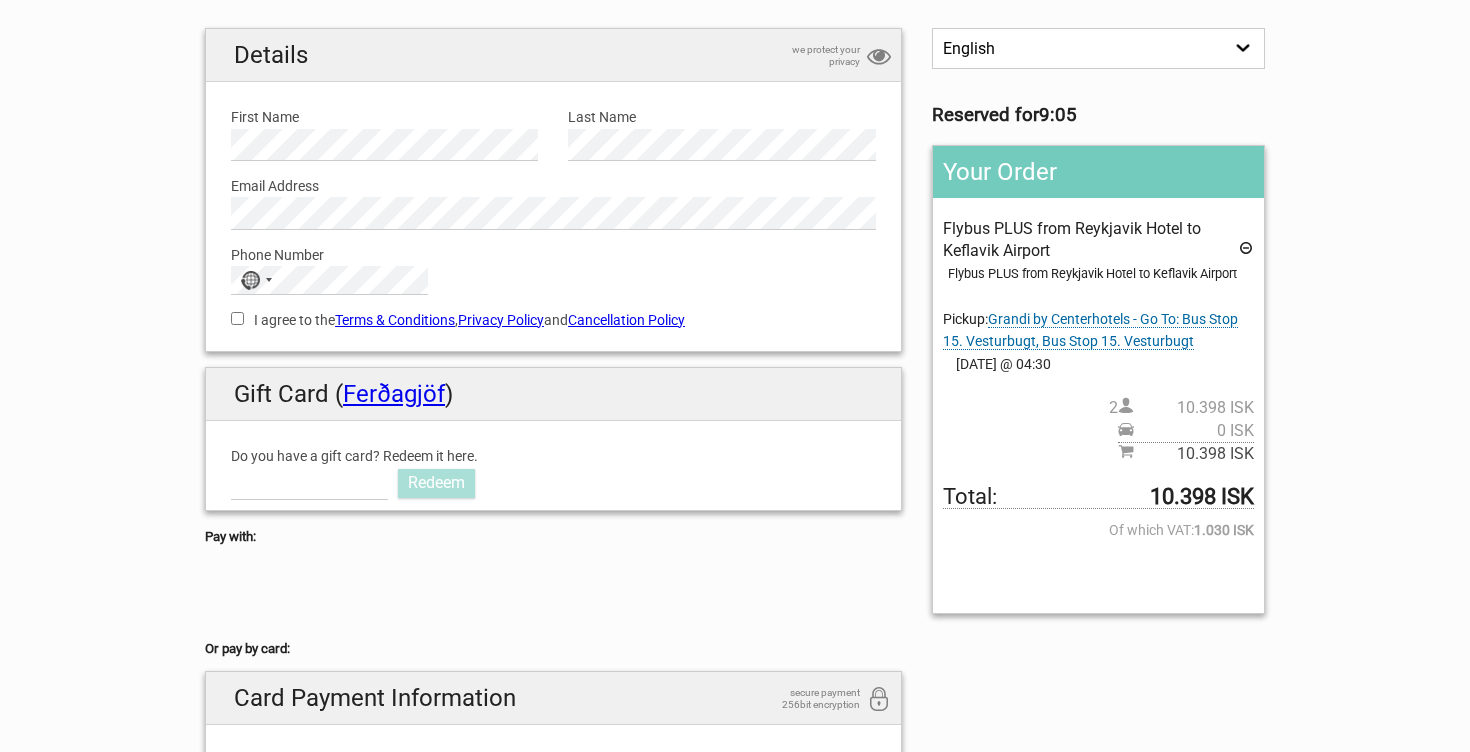 click on "1
Your details
2
Payment Information
3
Place your order
English
Español
Deutsch
Reserved for  9:05
Your Order
Flybus PLUS from Reykjavik Hotel to Keflavik Airport
Flybus PLUS from Reykjavik Hotel to Keflavik Airport
Pickup:
Grandi by Centerhotels - Go To: Bus Stop 15. Vesturbugt, Bus Stop 15. Vesturbugt
Please select pickup location.
Select an option
100 Iceland Hótel - Go To: Bus Stop 9. Snorrabraut
101 Guesthouse - Go To: Bus Stop 9. Snorrabraut" at bounding box center (735, 492) 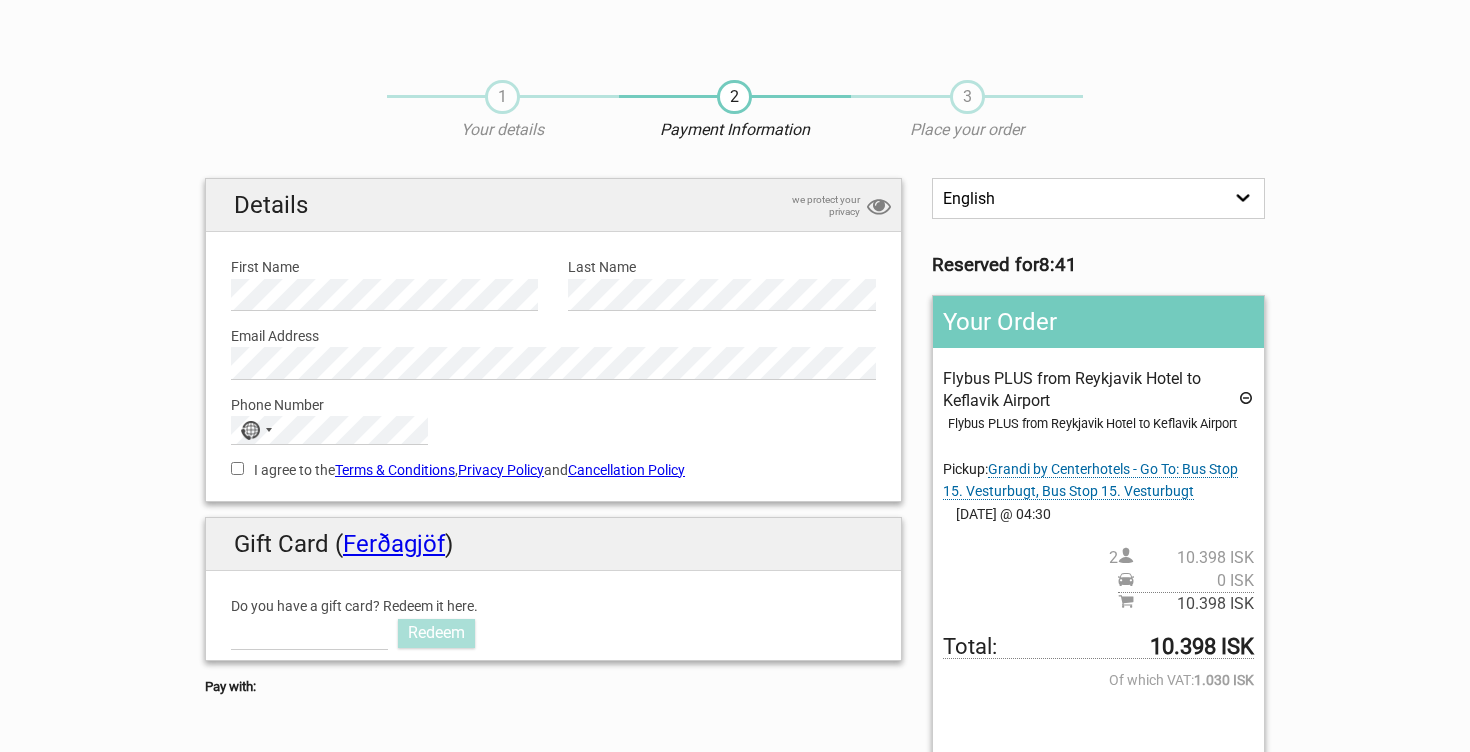 scroll, scrollTop: 0, scrollLeft: 0, axis: both 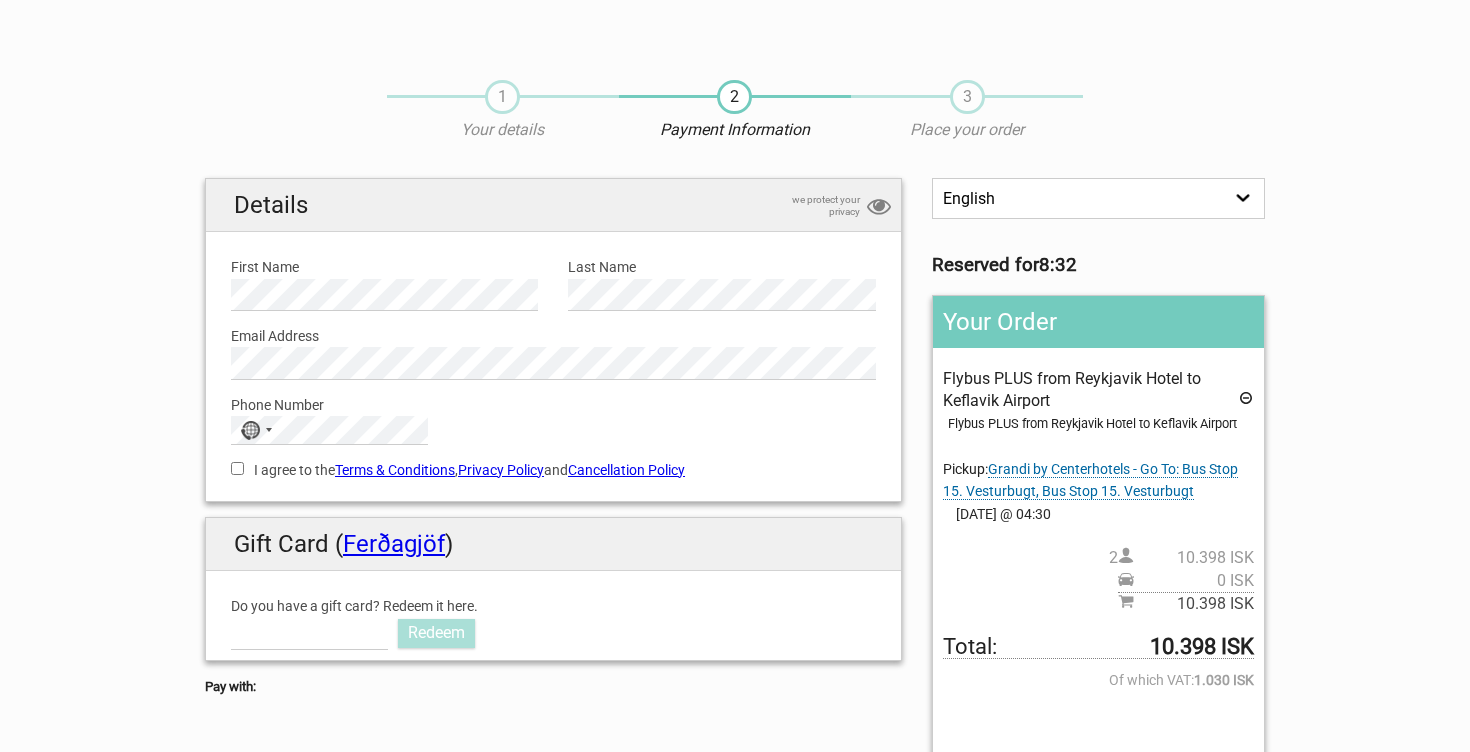 click on "Phone Number" at bounding box center [553, 405] 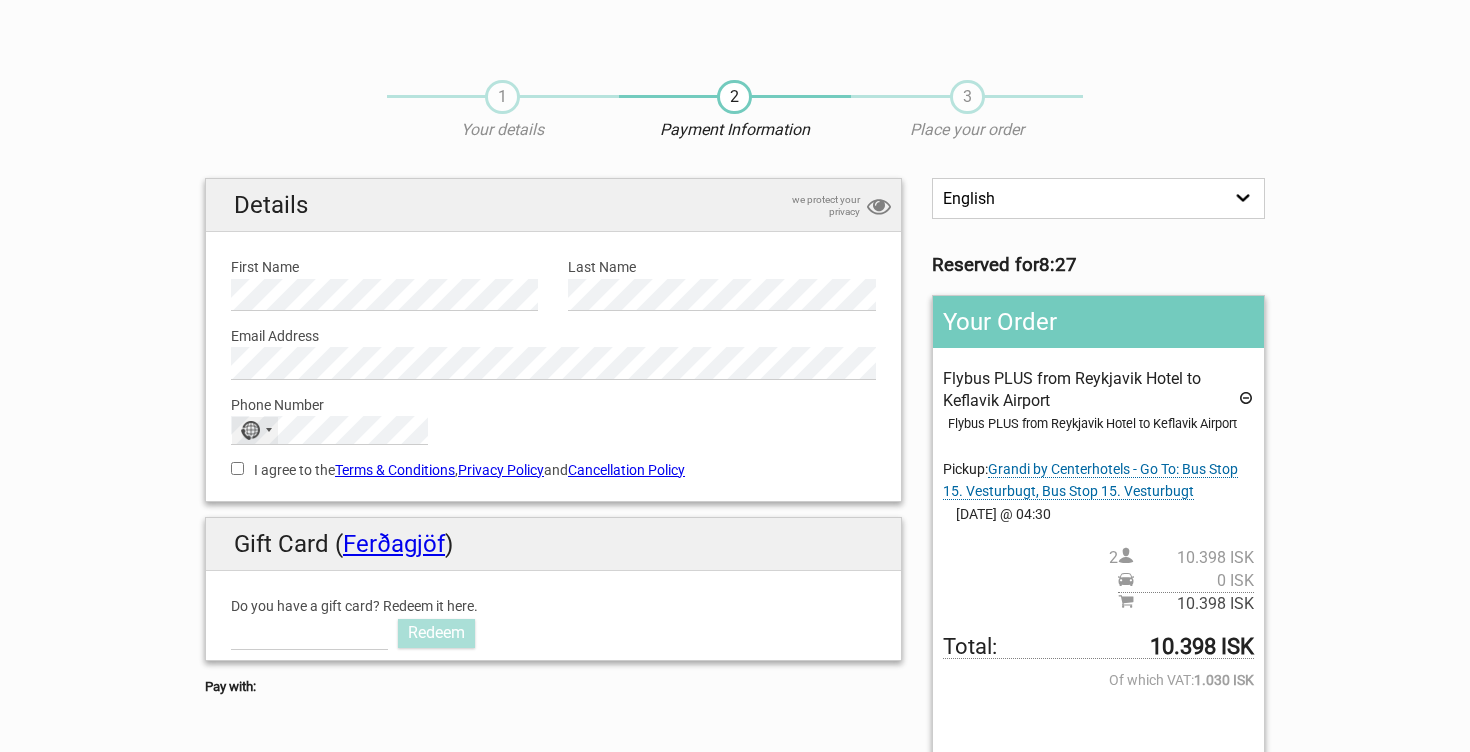 click on "No country selected" at bounding box center (255, 430) 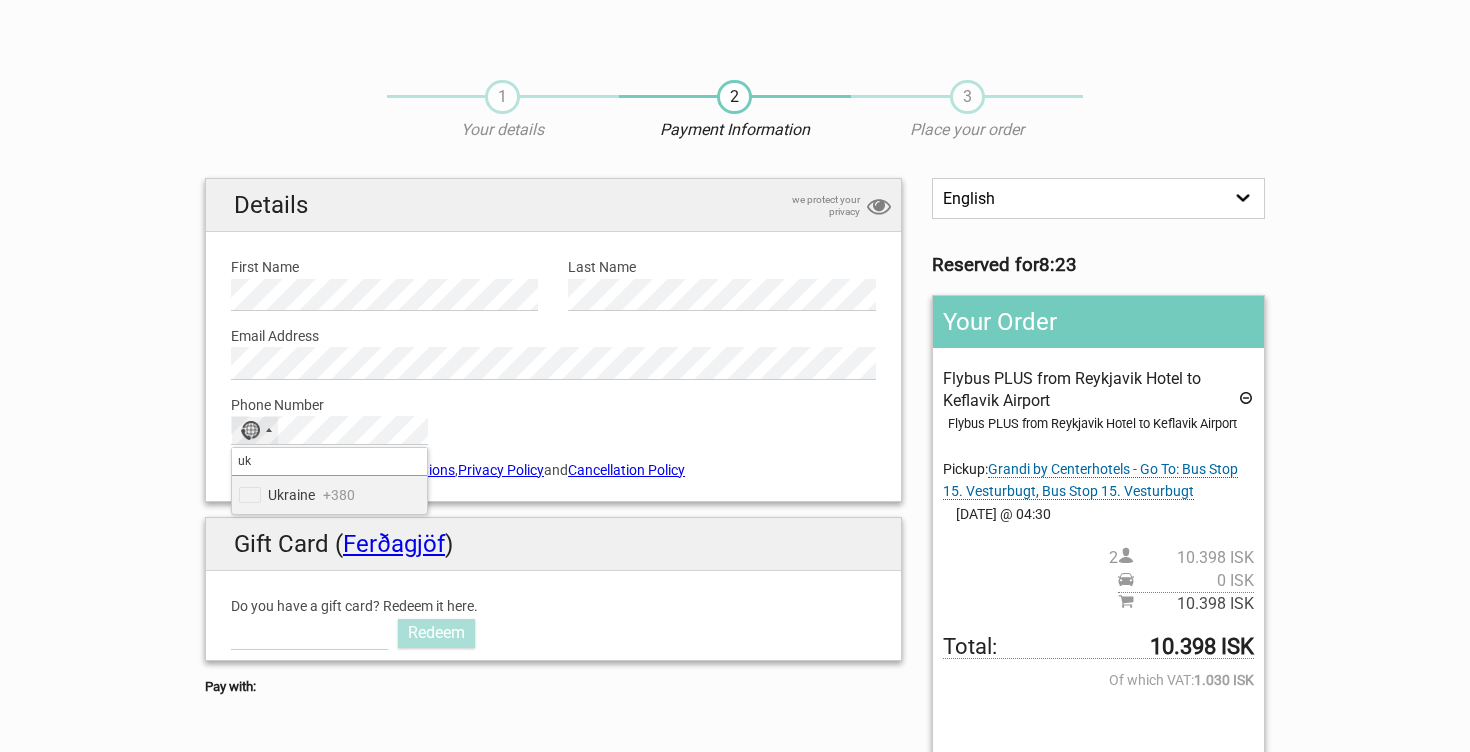 type on "u" 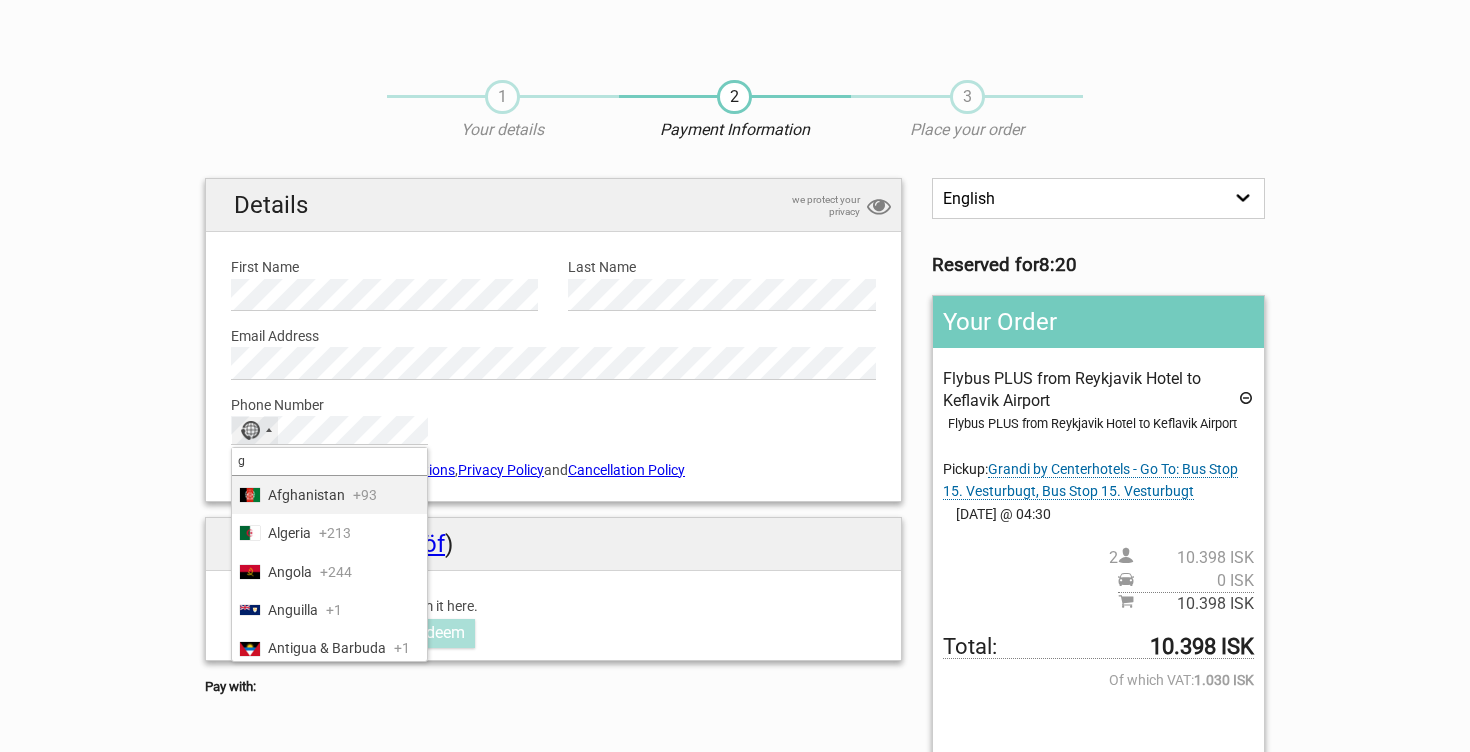 type on "gb" 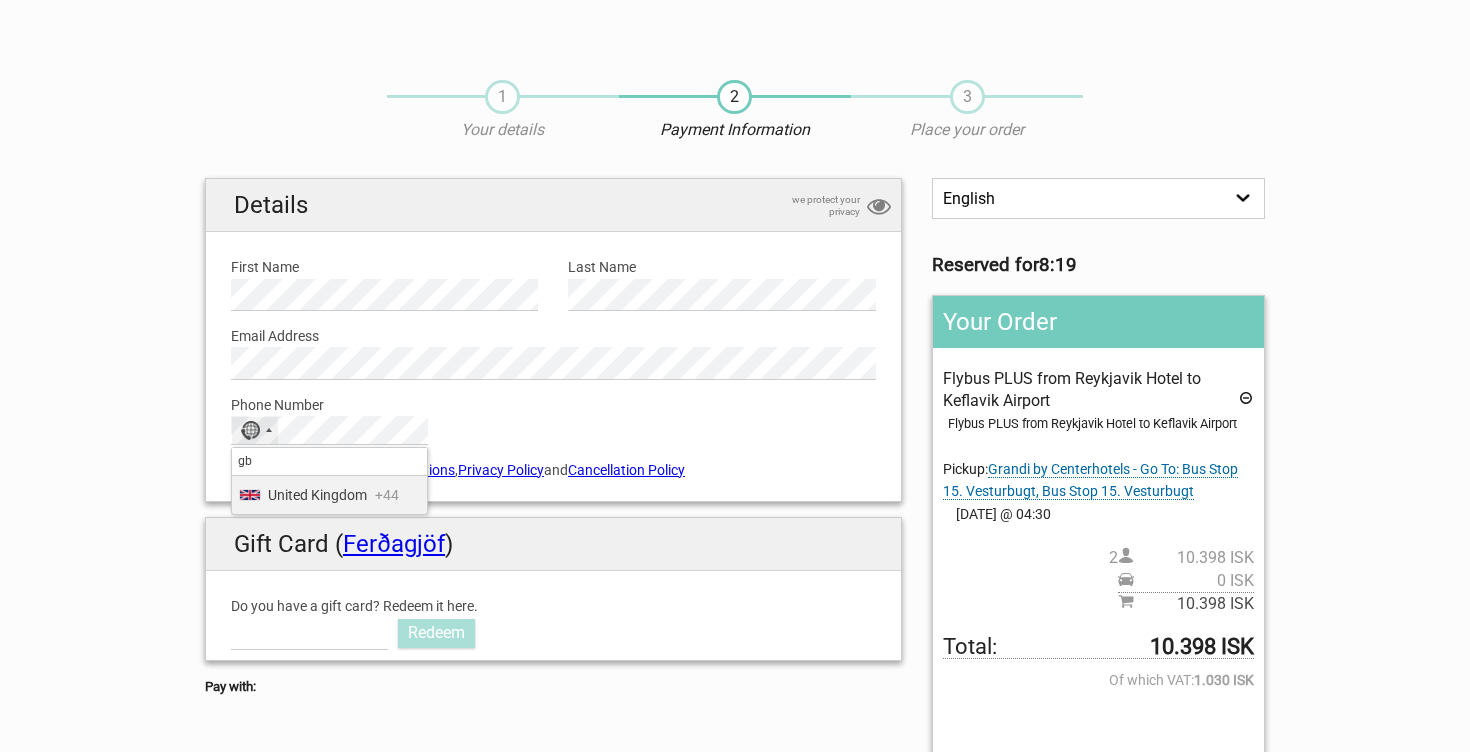 click on "United Kingdom" at bounding box center [317, 495] 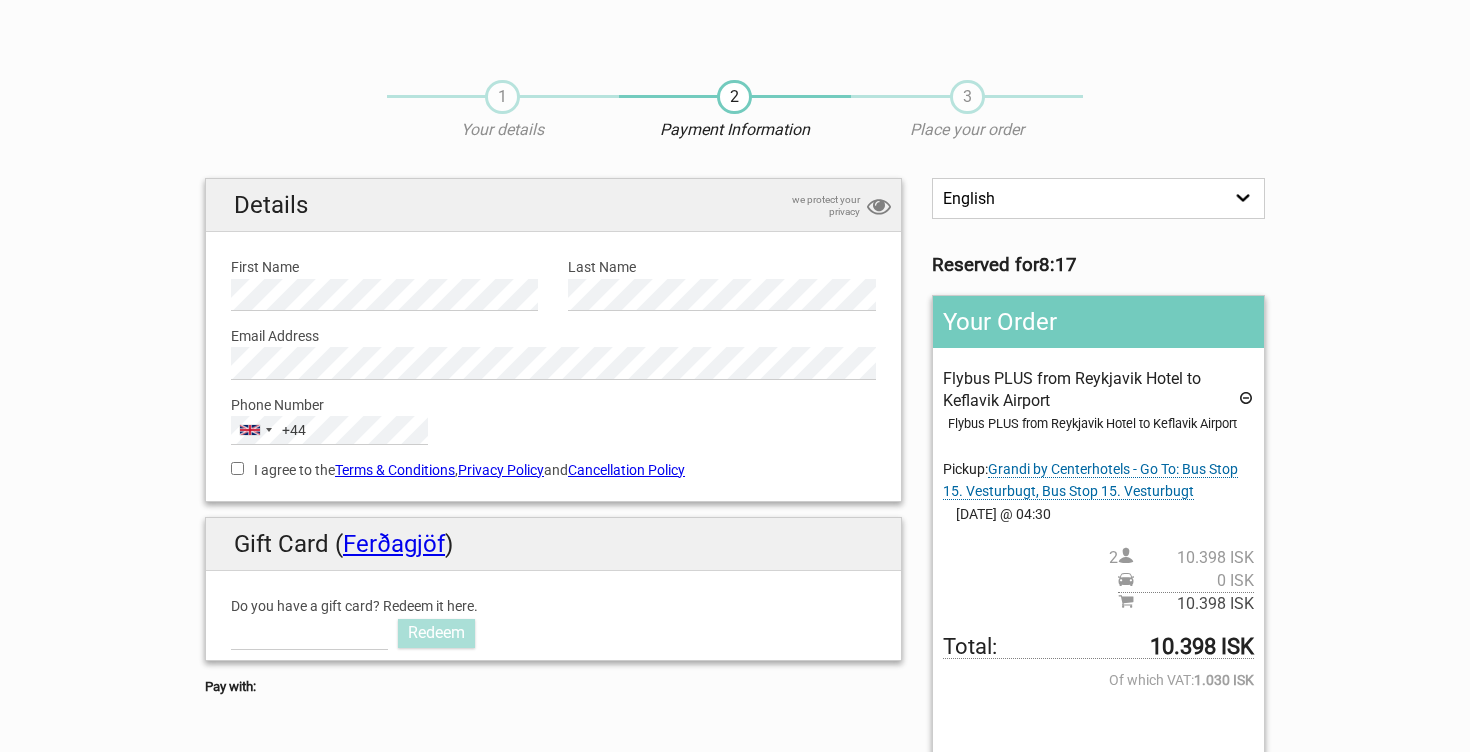 click on "Phone Number
United Kingdom +44 +44 gb 1 result found United Kingdom +44
Please provide us with your phone number.
Please check that your phone number is correct.
Please select your country code.
This doesn't look like the right number of digits!" at bounding box center [553, 412] 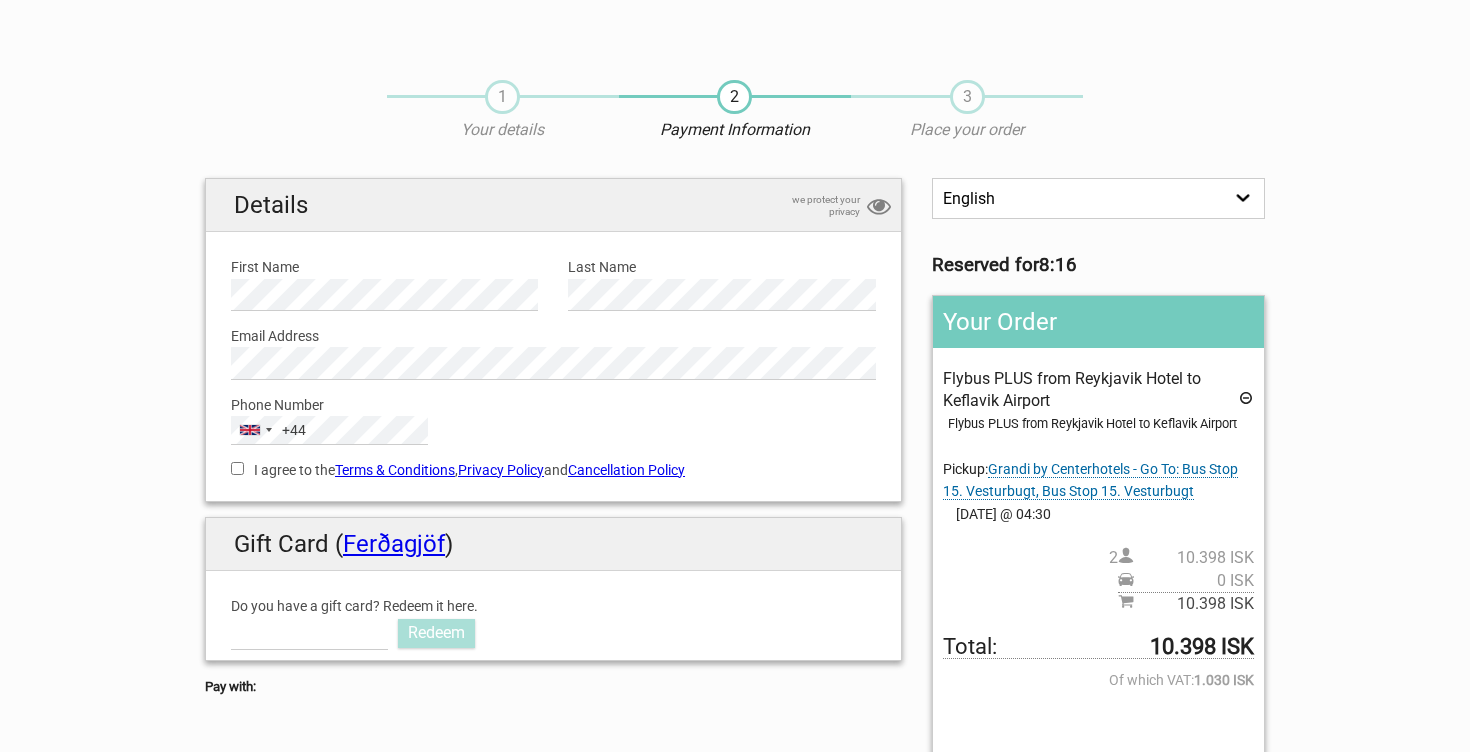 click on "I agree to the  Terms & Conditions ,  Privacy Policy  and  Cancellation Policy" at bounding box center (237, 468) 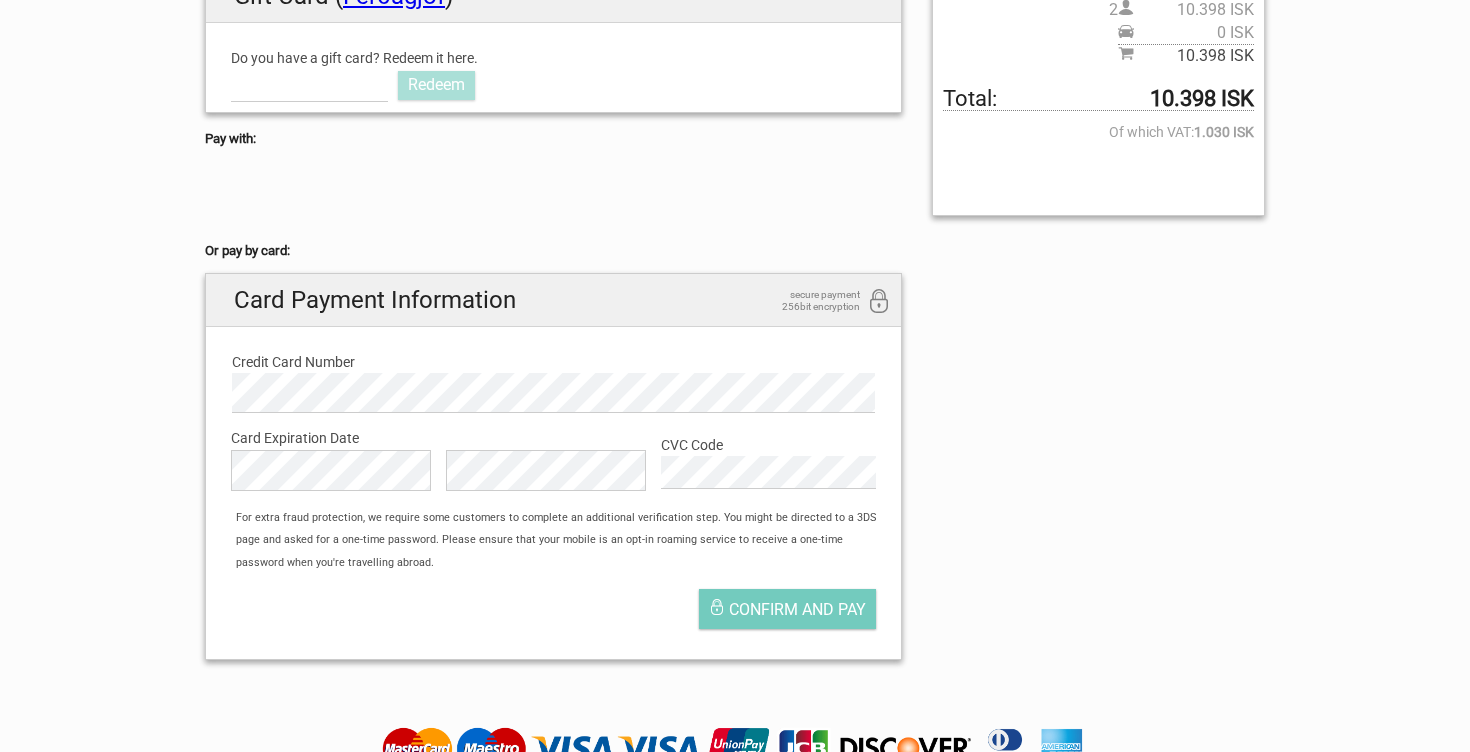 scroll, scrollTop: 550, scrollLeft: 0, axis: vertical 